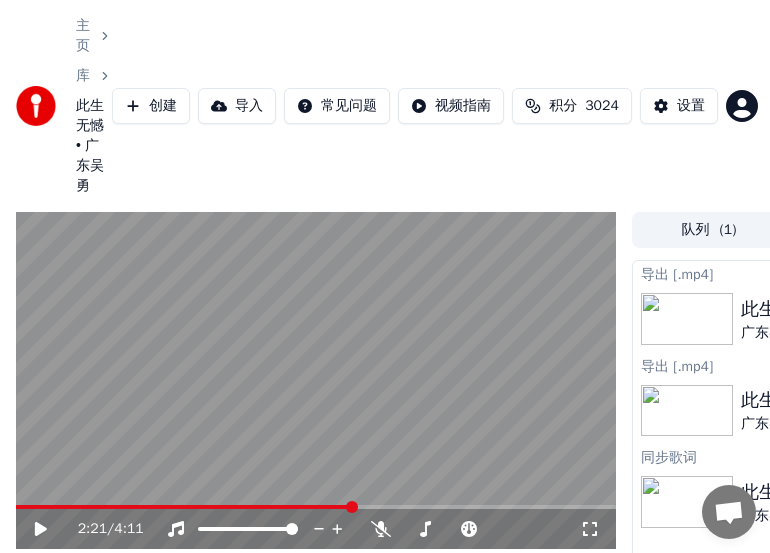 scroll, scrollTop: 94, scrollLeft: 0, axis: vertical 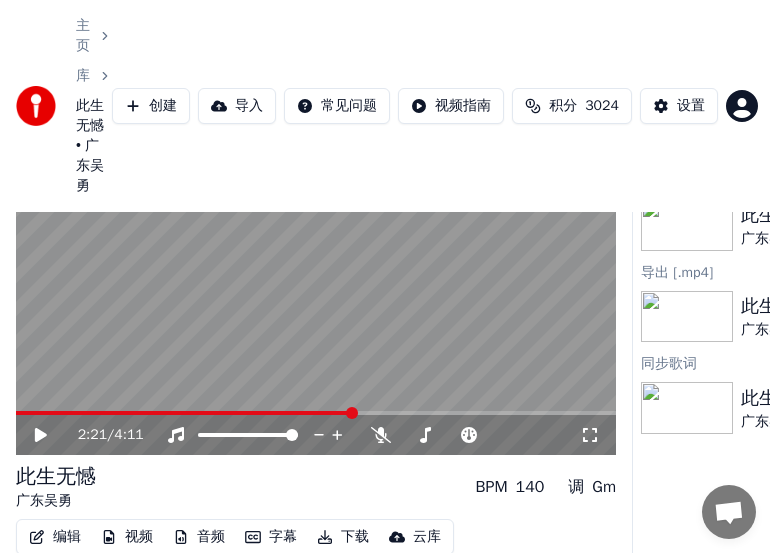 click on "主页" at bounding box center (94, 36) 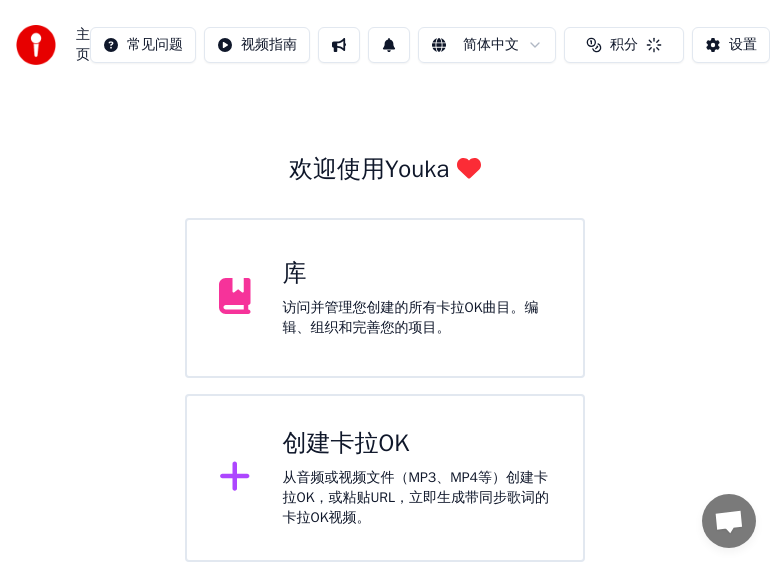 scroll, scrollTop: 30, scrollLeft: 0, axis: vertical 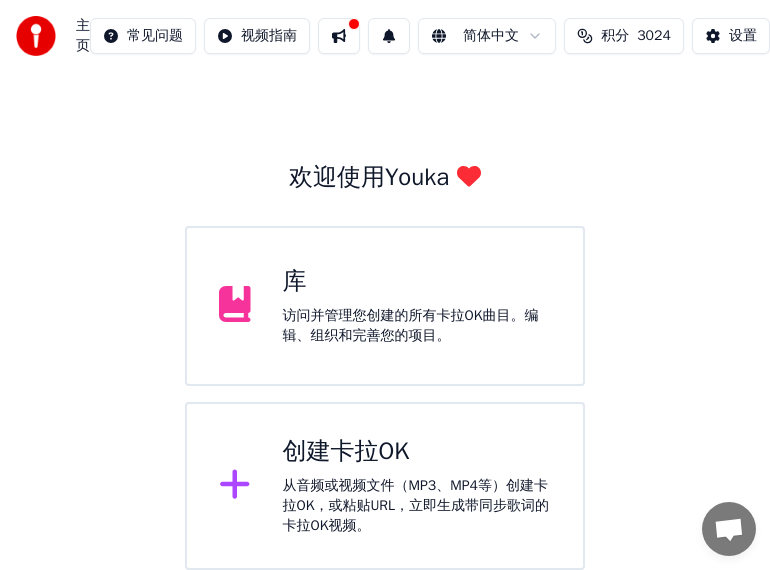 click on "访问并管理您创建的所有卡拉OK曲目。编辑、组织和完善您的项目。" at bounding box center [417, 326] 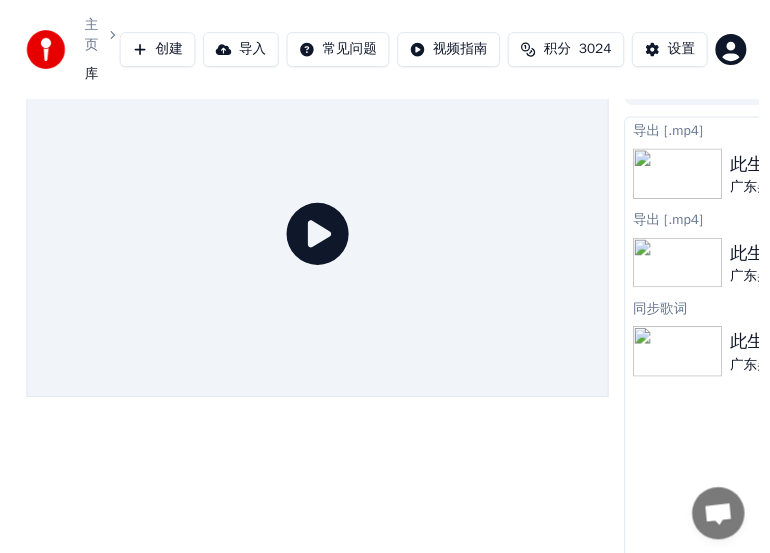 scroll, scrollTop: 81, scrollLeft: 0, axis: vertical 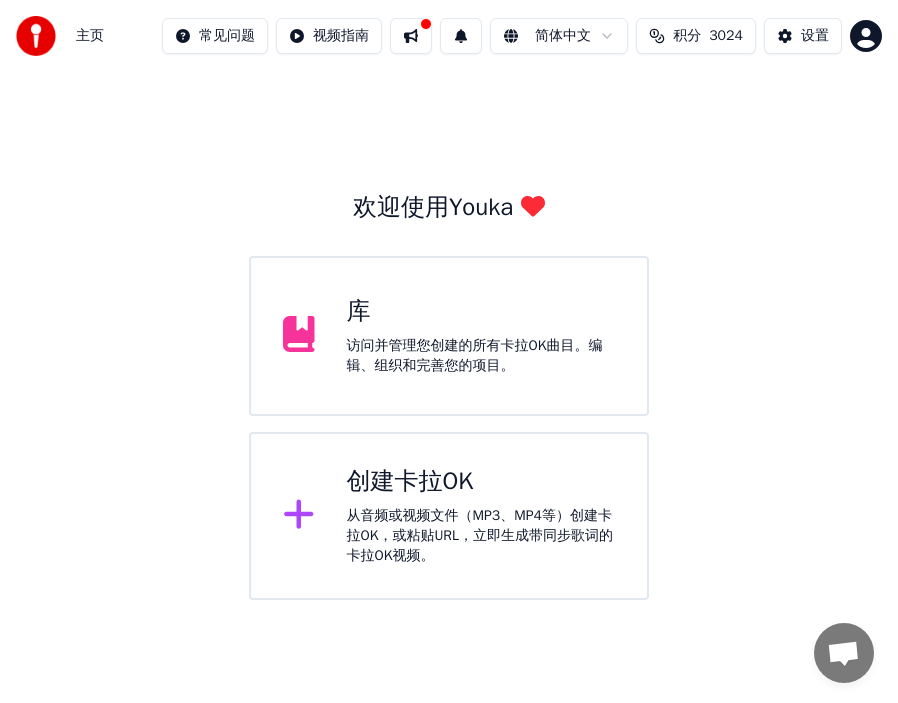 click on "访问并管理您创建的所有卡拉OK曲目。编辑、组织和完善您的项目。" at bounding box center [481, 356] 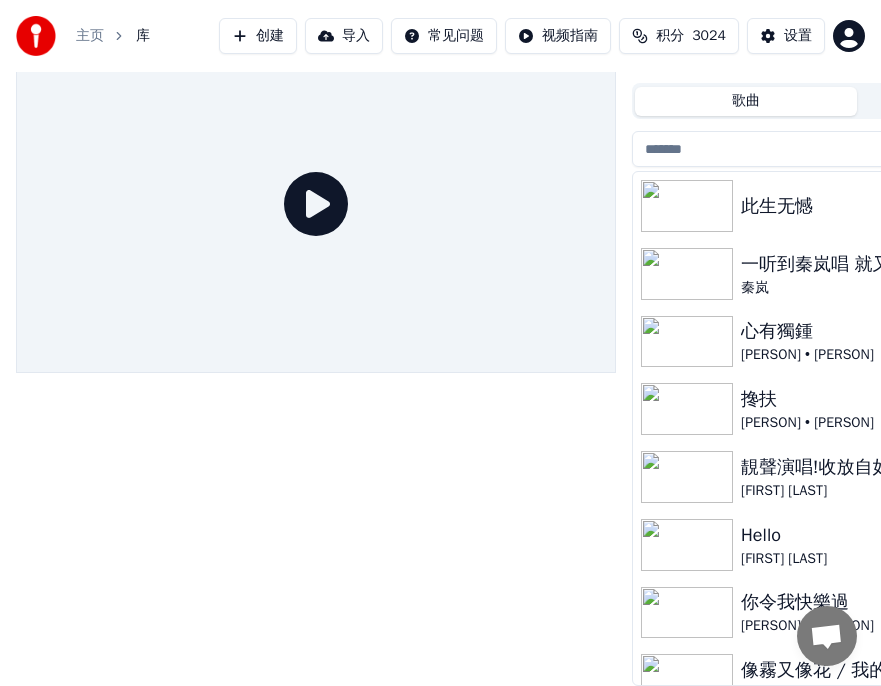 scroll, scrollTop: 49, scrollLeft: 0, axis: vertical 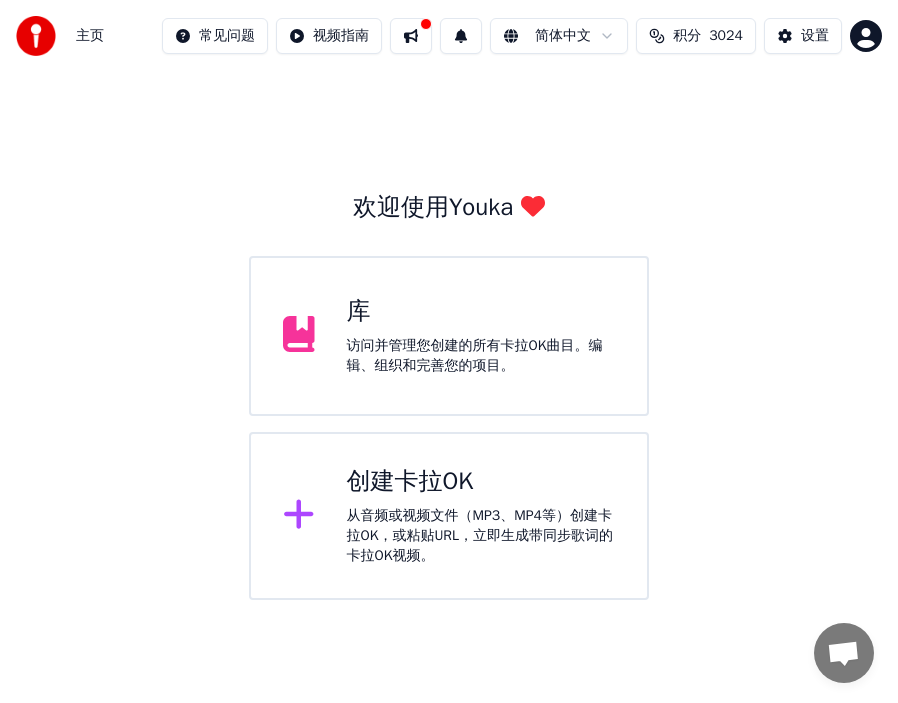 click on "访问并管理您创建的所有卡拉OK曲目。编辑、组织和完善您的项目。" at bounding box center (481, 356) 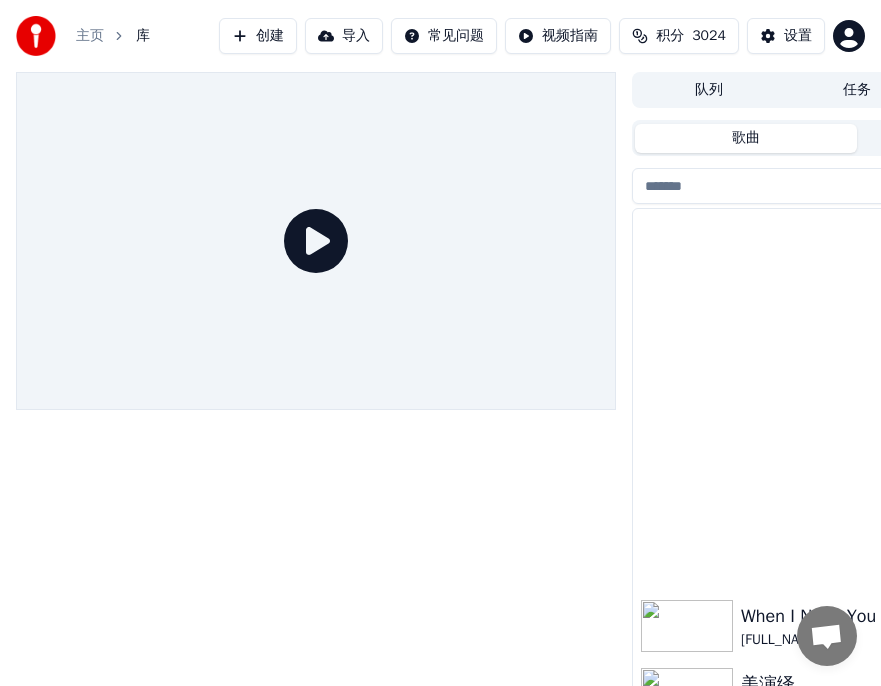 scroll, scrollTop: 866, scrollLeft: 0, axis: vertical 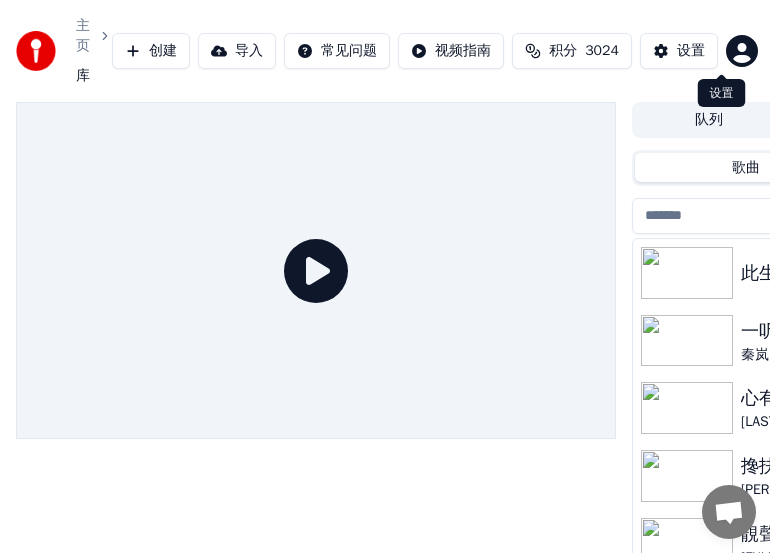 click on "歌曲" at bounding box center [746, 167] 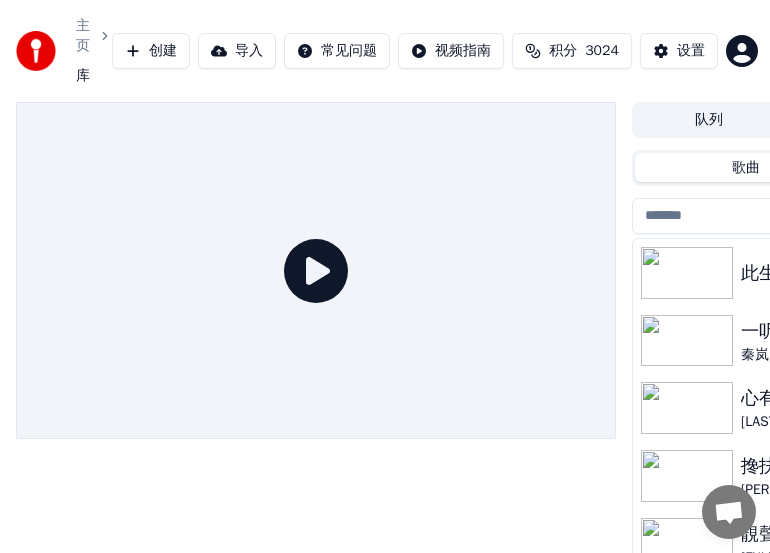 click on "歌曲" at bounding box center (746, 167) 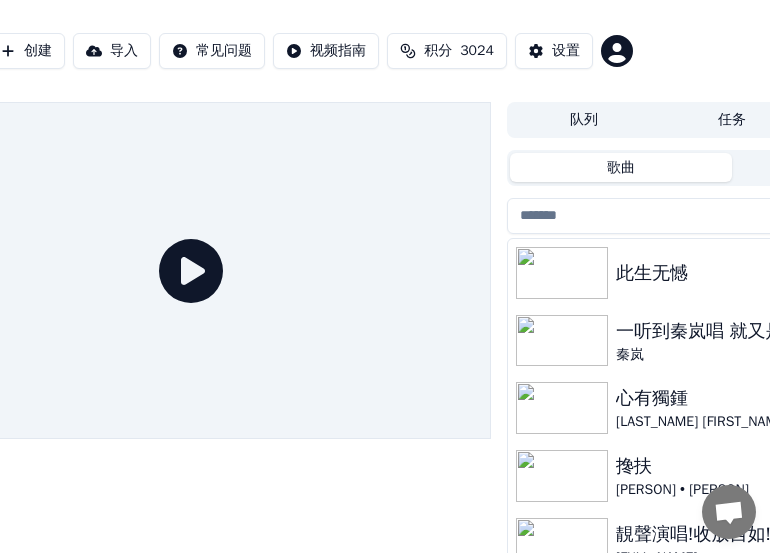 scroll, scrollTop: 0, scrollLeft: 312, axis: horizontal 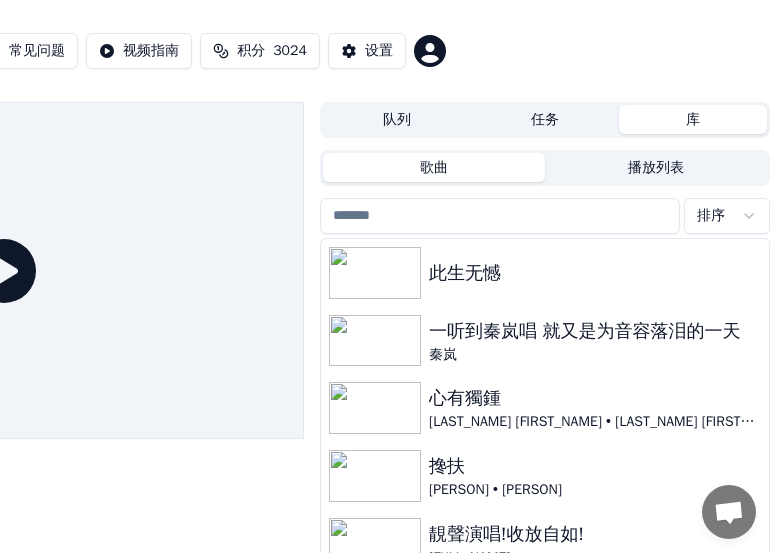 click on "歌曲" at bounding box center (434, 167) 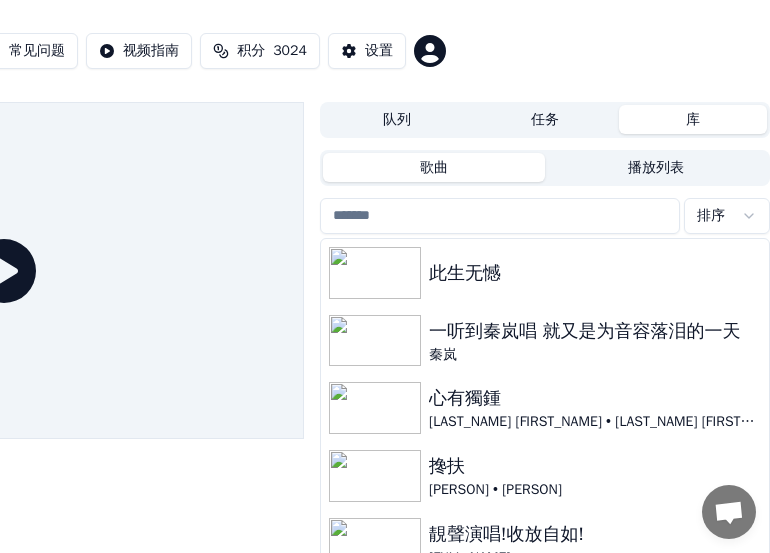 click at bounding box center [500, 216] 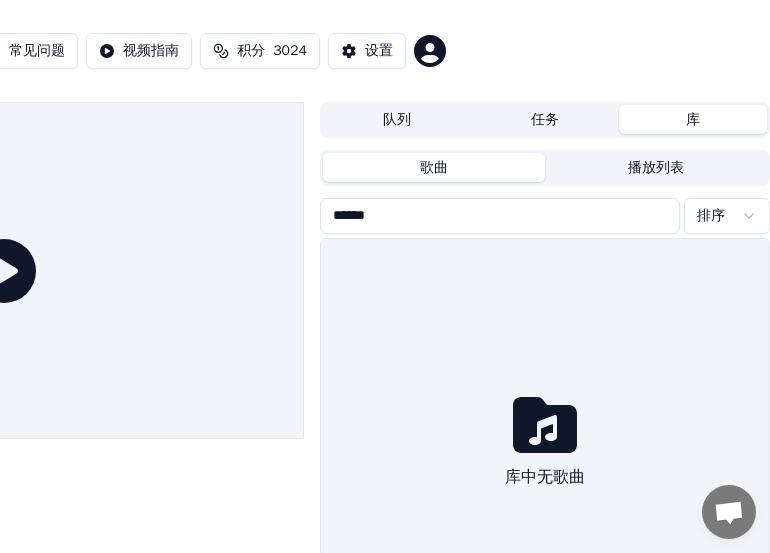 type on "******" 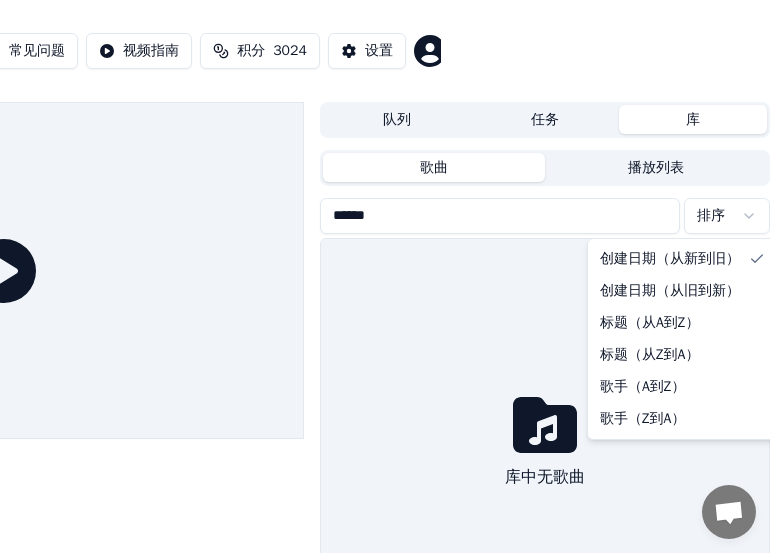 scroll, scrollTop: 0, scrollLeft: 295, axis: horizontal 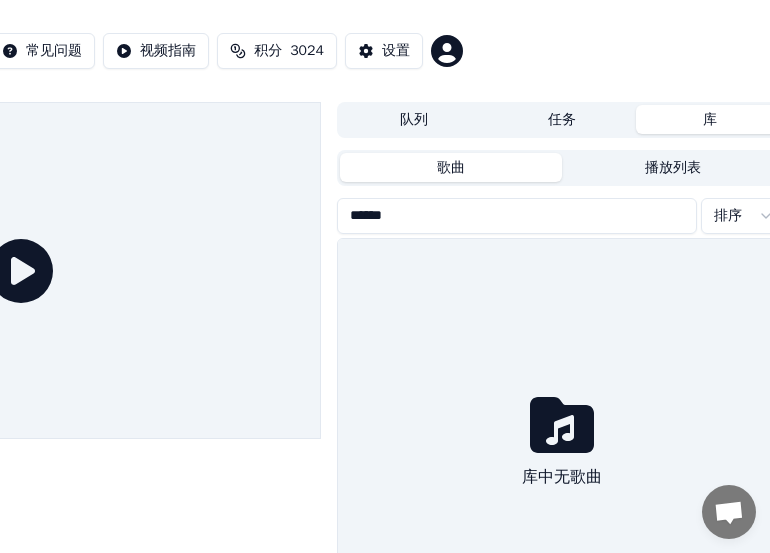 drag, startPoint x: 425, startPoint y: 215, endPoint x: 576, endPoint y: 267, distance: 159.70285 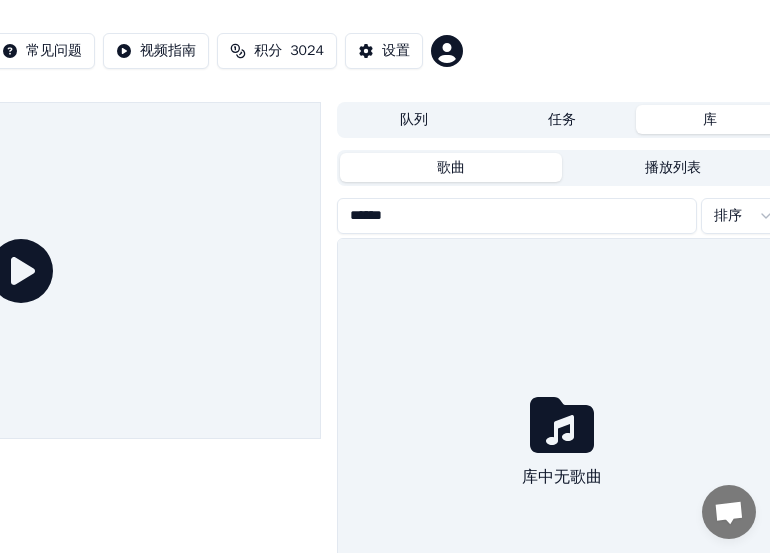 click on "******" at bounding box center [517, 216] 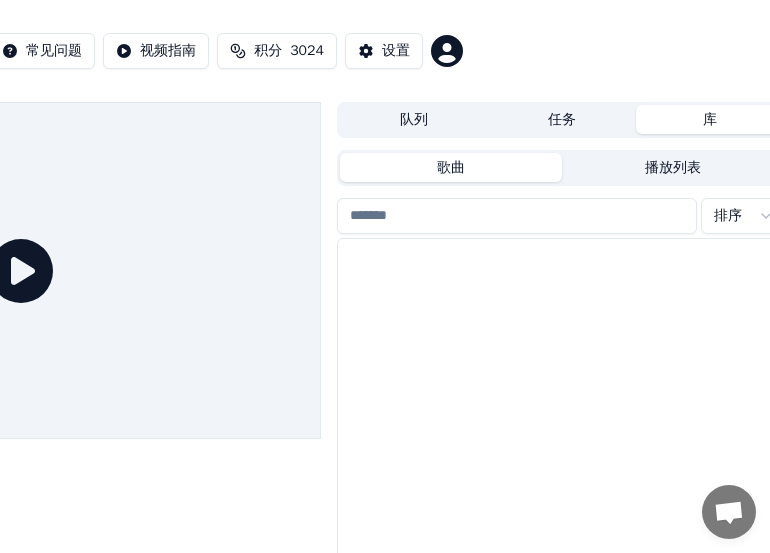 scroll, scrollTop: 1884, scrollLeft: 0, axis: vertical 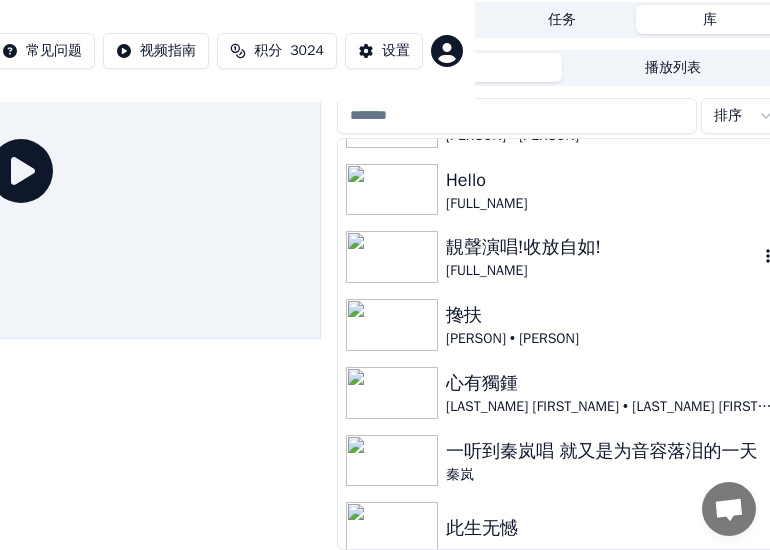 type 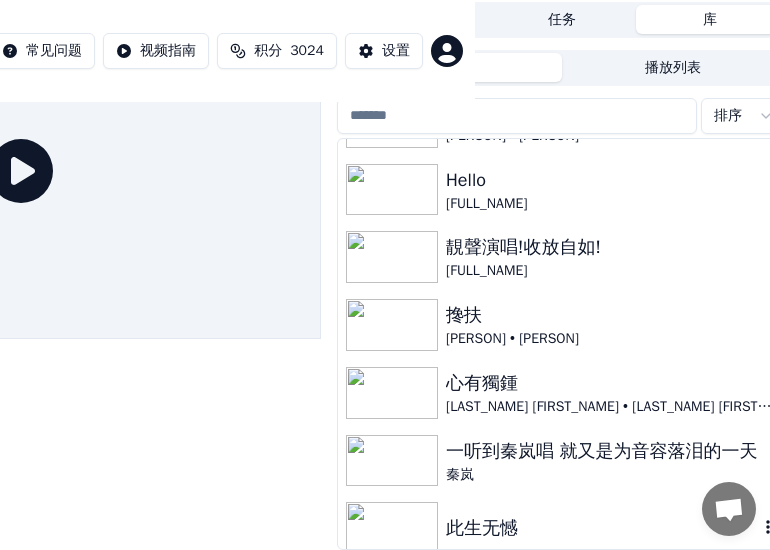 click on "此生无憾" at bounding box center (602, 528) 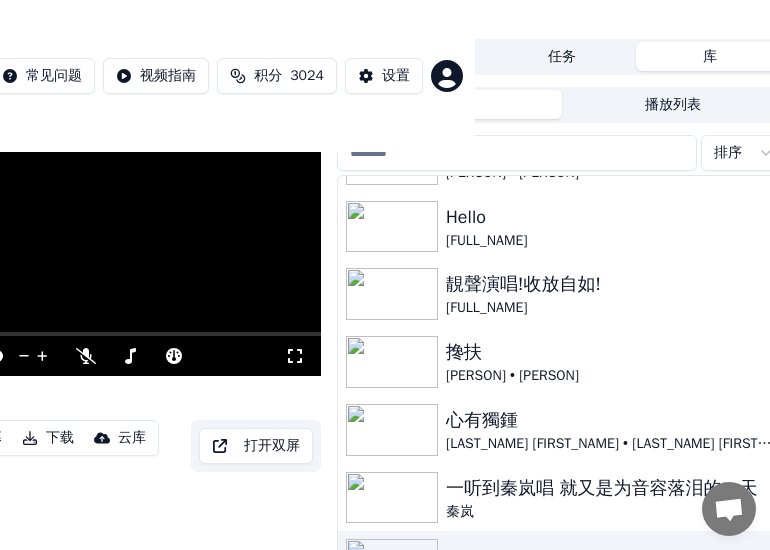 scroll, scrollTop: 163, scrollLeft: 295, axis: both 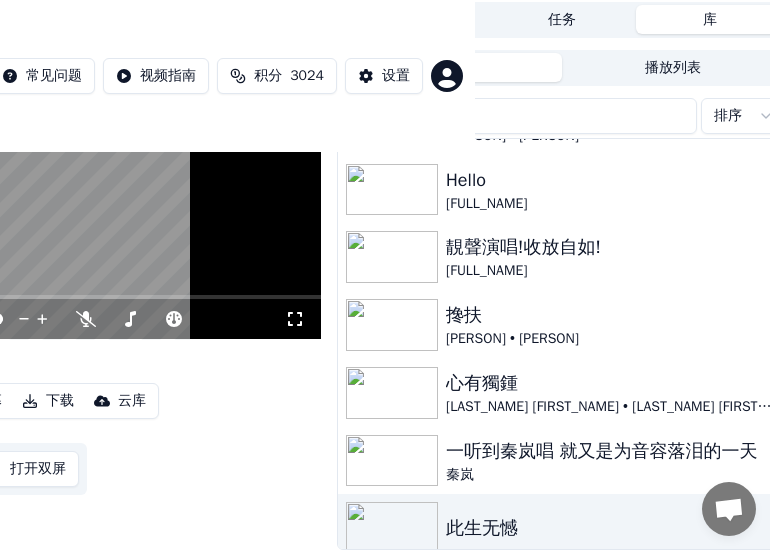 click at bounding box center (21, 171) 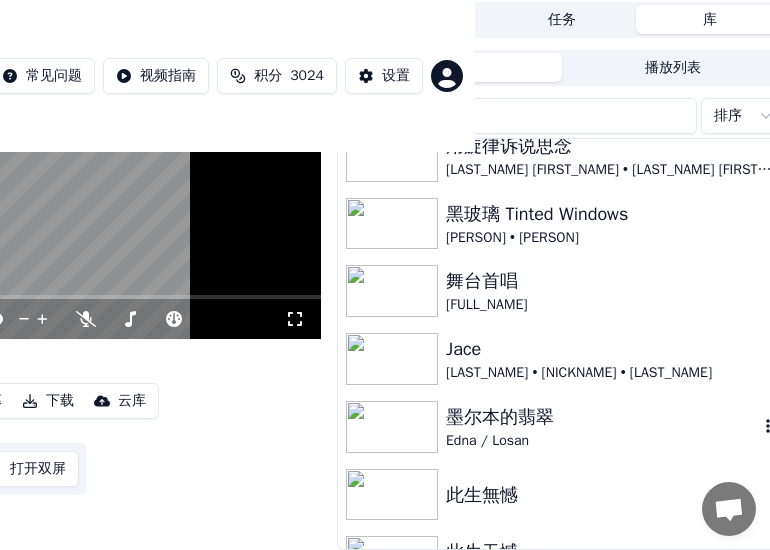 scroll, scrollTop: 0, scrollLeft: 0, axis: both 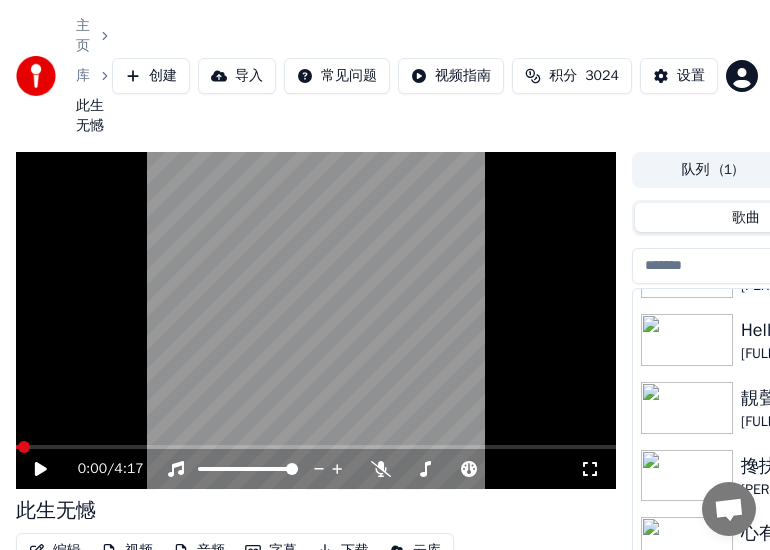 click on "创建" at bounding box center [151, 76] 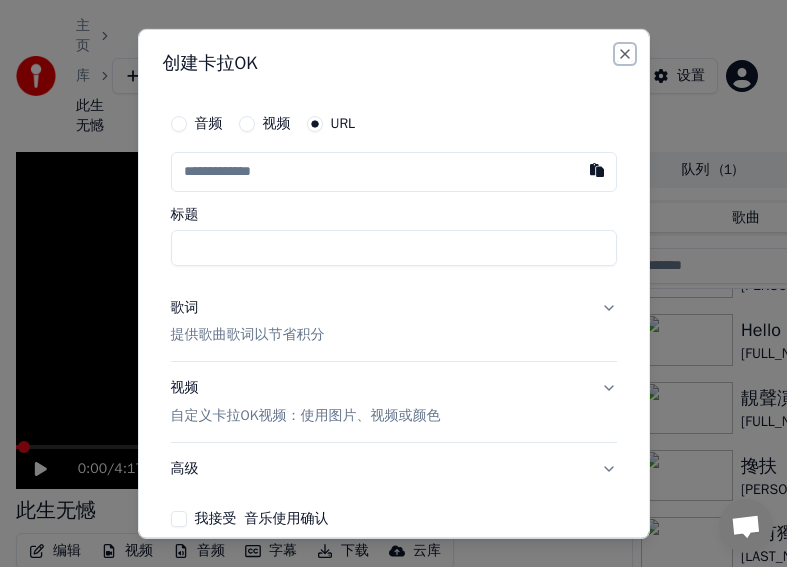 click on "Close" at bounding box center (625, 53) 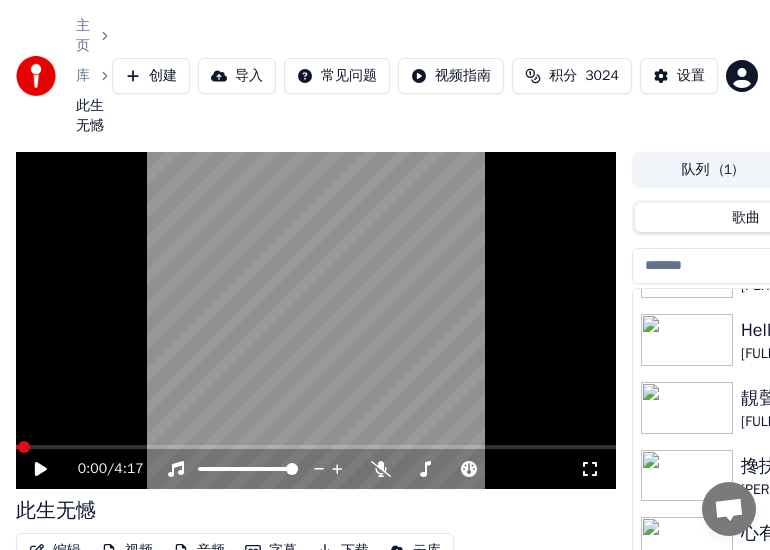 click on "歌曲" at bounding box center [746, 217] 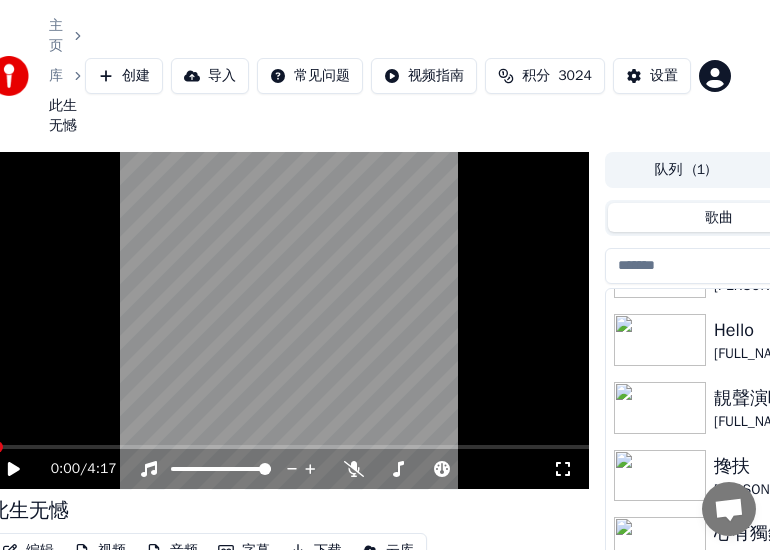 scroll, scrollTop: 0, scrollLeft: 312, axis: horizontal 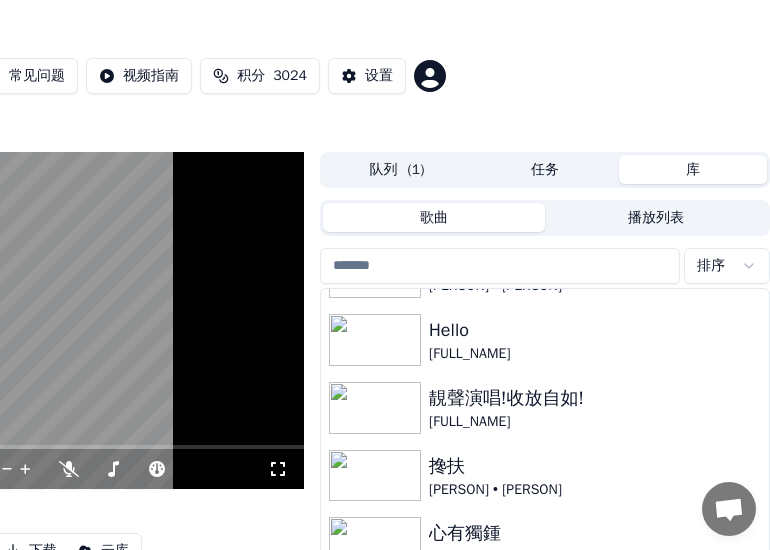 click at bounding box center (500, 266) 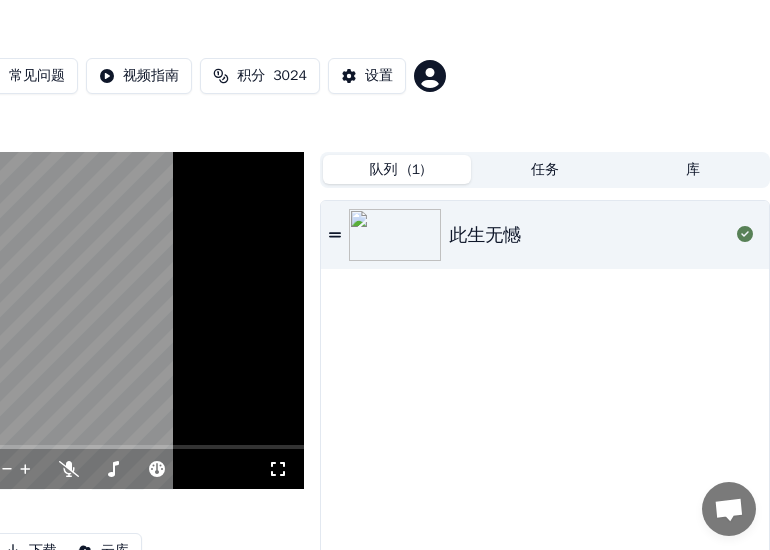 click on "任务" at bounding box center (545, 169) 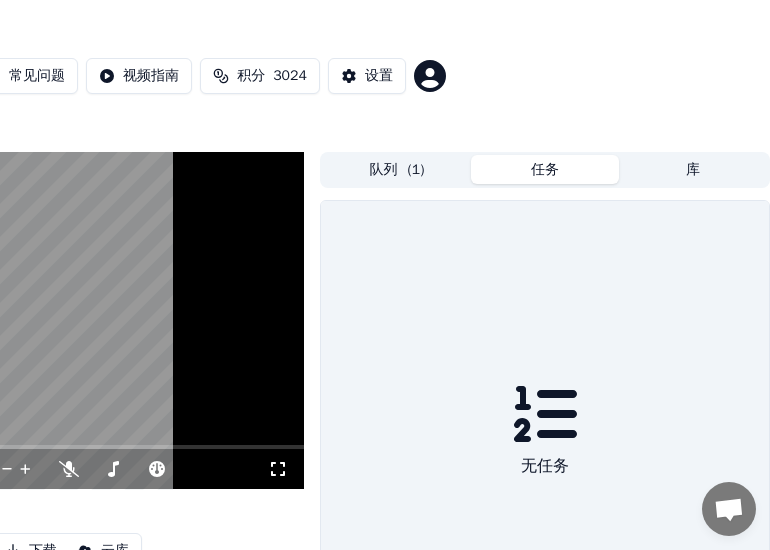 click on "库" at bounding box center (693, 169) 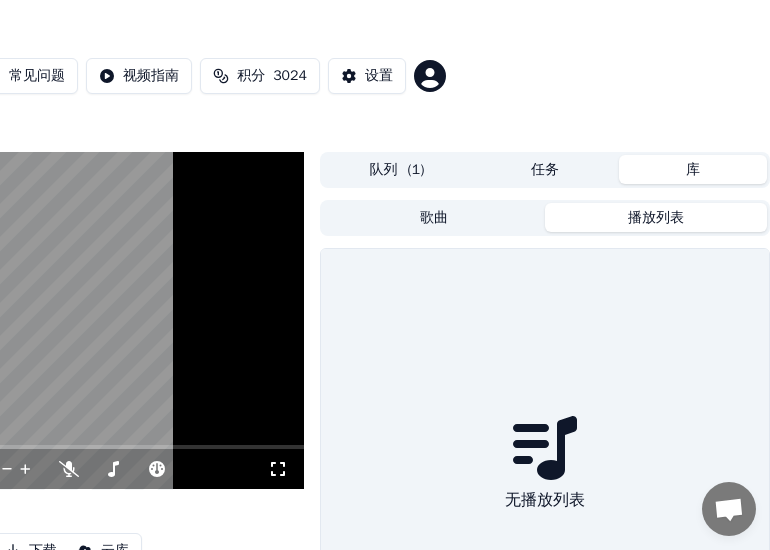 click on "播放列表" at bounding box center [656, 217] 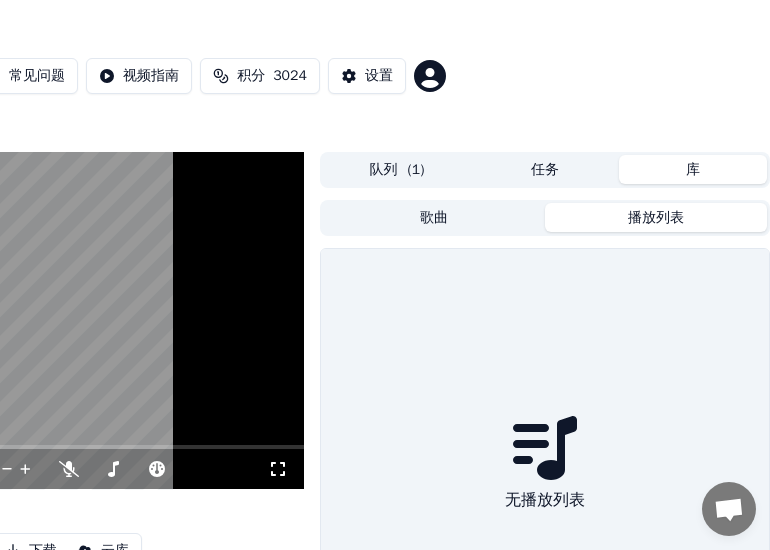 click on "歌曲" at bounding box center [434, 217] 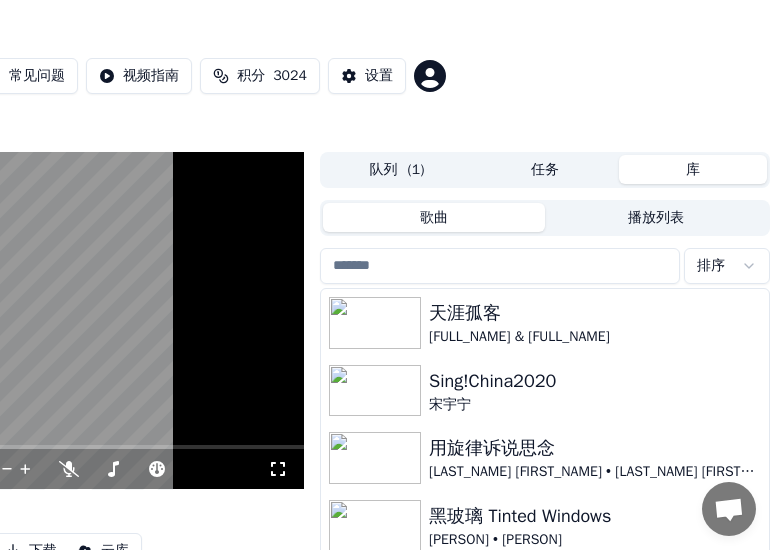 click on "主页 库 此生无憾 创建 导入 常见问题 视频指南 积分 3024 设置 0:00  /  4:17 此生无憾 编辑 视频 音频 字幕 下载 云库 手动同步 下载视频 打开双屏 队列 ( 1 ) 任务 库 歌曲 播放列表 排序 天涯孤客 Winnie & Francis Sing!China2020 宋宇宁 用旋律诉说思念 张碧晨 • 王赫野 黑玻璃 Tinted Windows 洪嘉豪 • Hung Kaho 舞台首唱 周深 Jace 陳凱詠 • Terence • 林家謙 墨尔本的翡翠 Edna / Losan 此生無憾 此生无憾 广东吴勇 终究和你无缘 阿斌斌 對話 Adam 從 Youka Desktop 更多頻道 在 電子郵件 上繼續 網路離線。重新連線中... 目前暫時無法接收或發送任何消息。 Youka Desktop 哈囉！有什麼我可以協助您呢？  星期日, 11 五月 It is funny, I  have subsciped the monthly plan, then you guys always said uodate and ask to reinstall and pay with credit card [DATE] I suspect you guys charge double every month [DATE] Adam [DATE] 星期一, 12 五月 [DATE]" at bounding box center (73, 275) 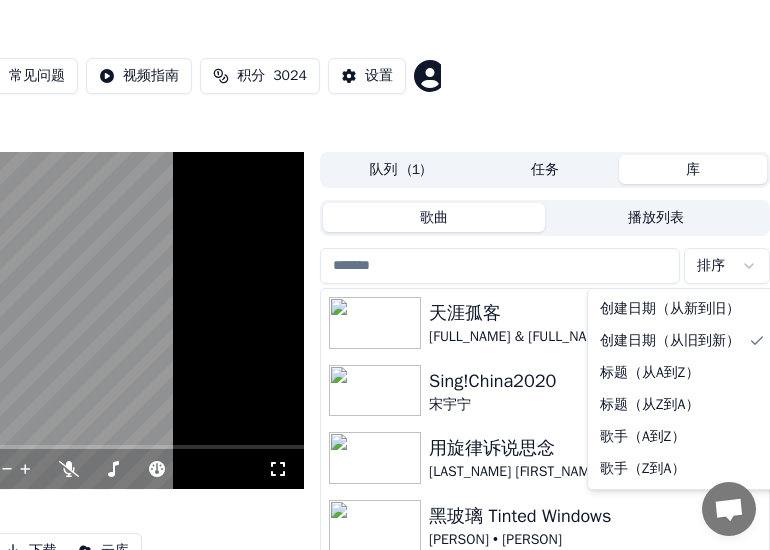 scroll, scrollTop: 0, scrollLeft: 295, axis: horizontal 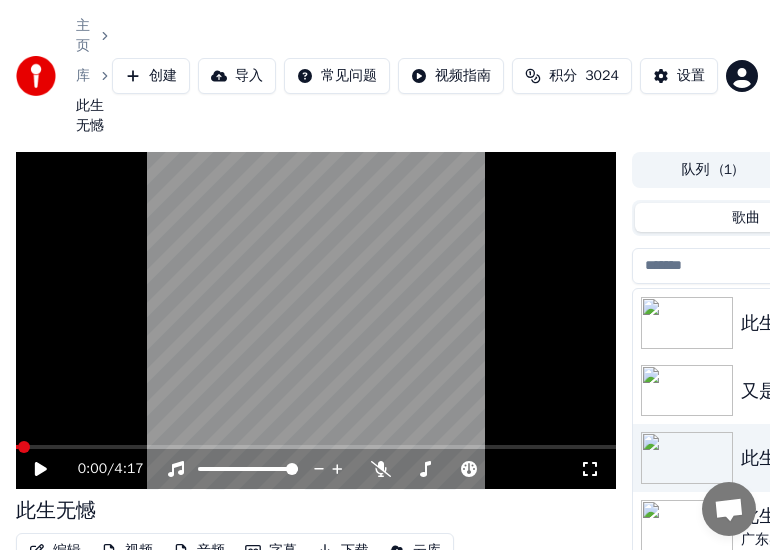 click on "主页" at bounding box center (83, 36) 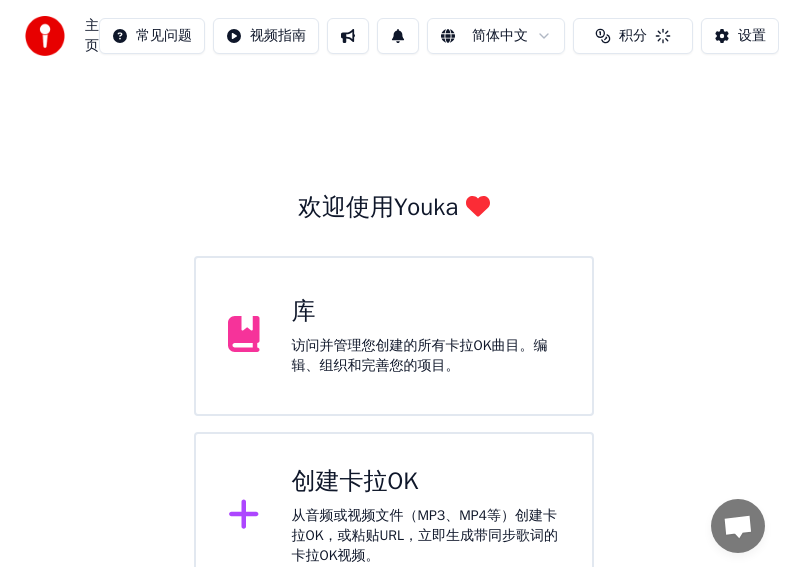 scroll, scrollTop: 2270, scrollLeft: 0, axis: vertical 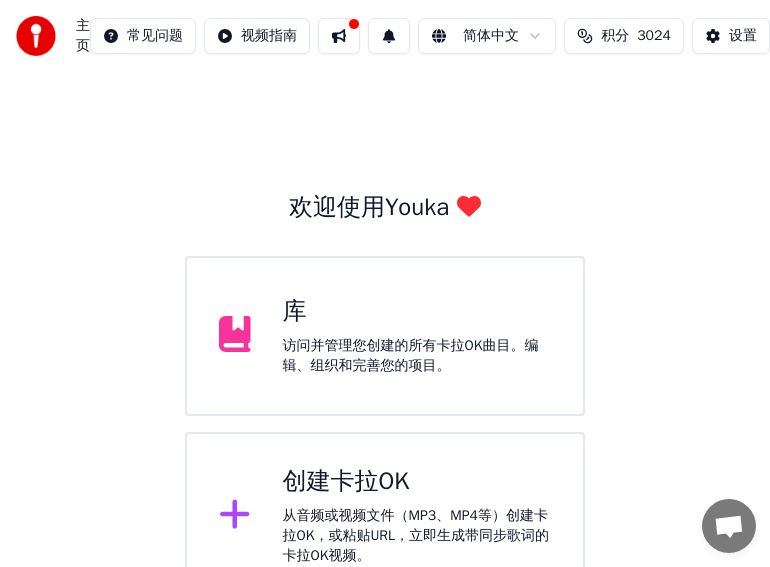 click on "创建卡拉OK" at bounding box center (417, 482) 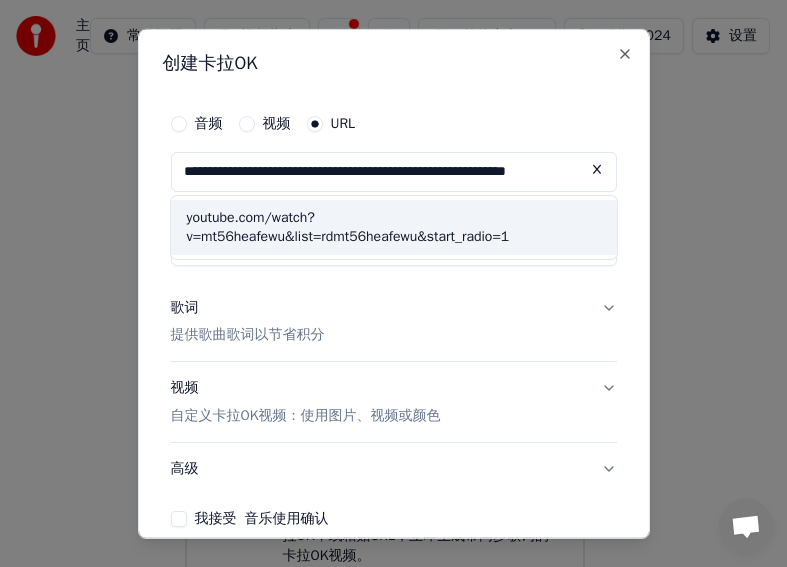 click on "歌词" at bounding box center (185, 307) 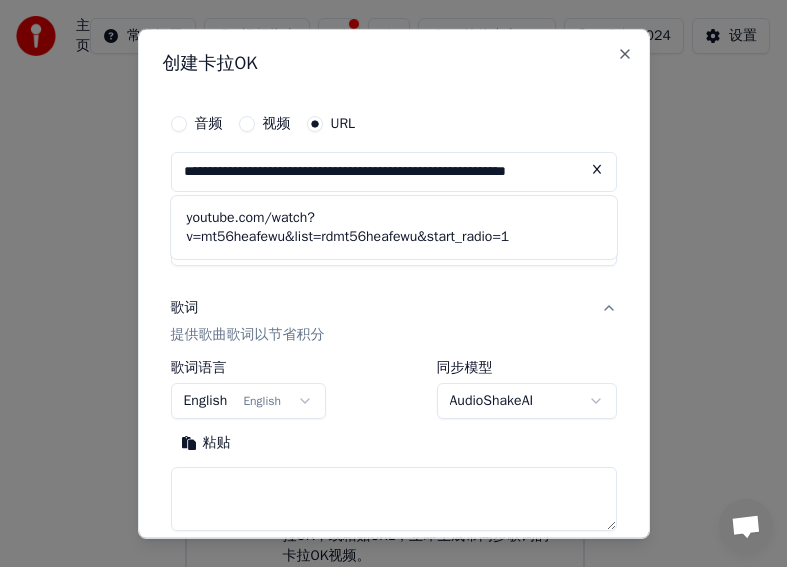 click on "**********" at bounding box center (394, 171) 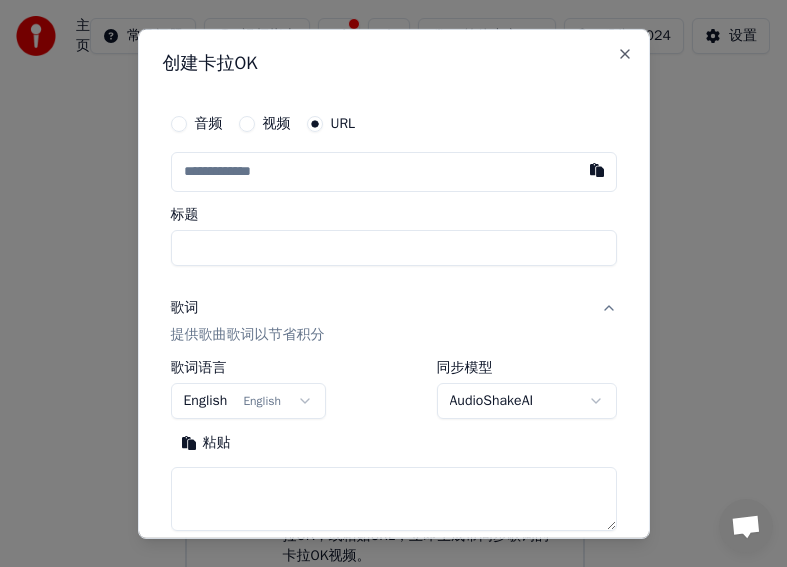 click at bounding box center (394, 171) 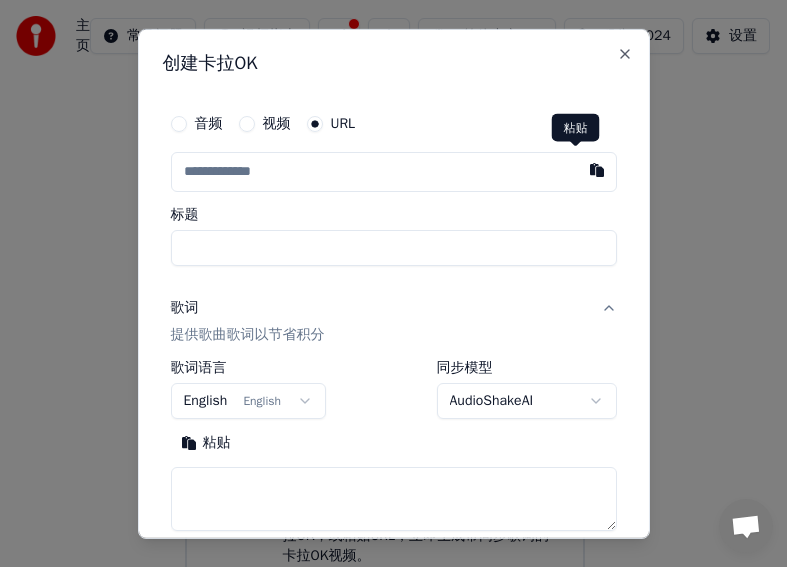 click at bounding box center [597, 169] 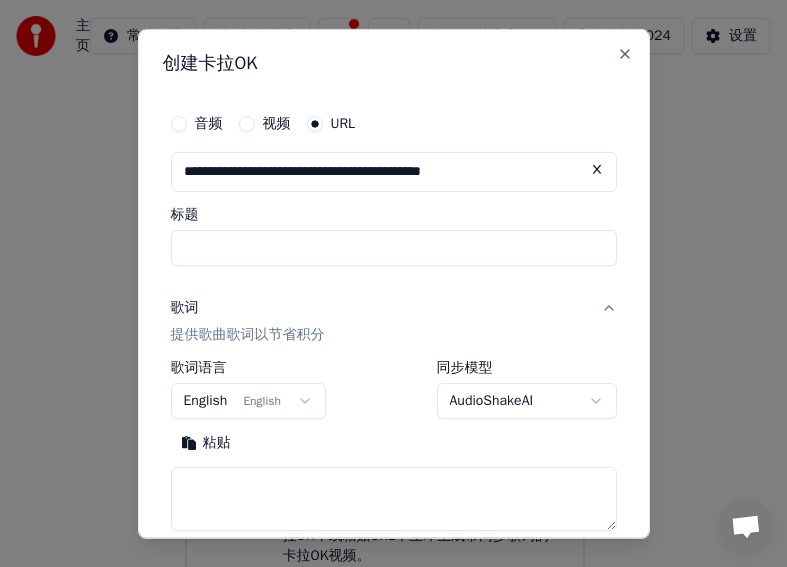 click on "歌词 提供歌曲歌词以节省积分" at bounding box center (248, 321) 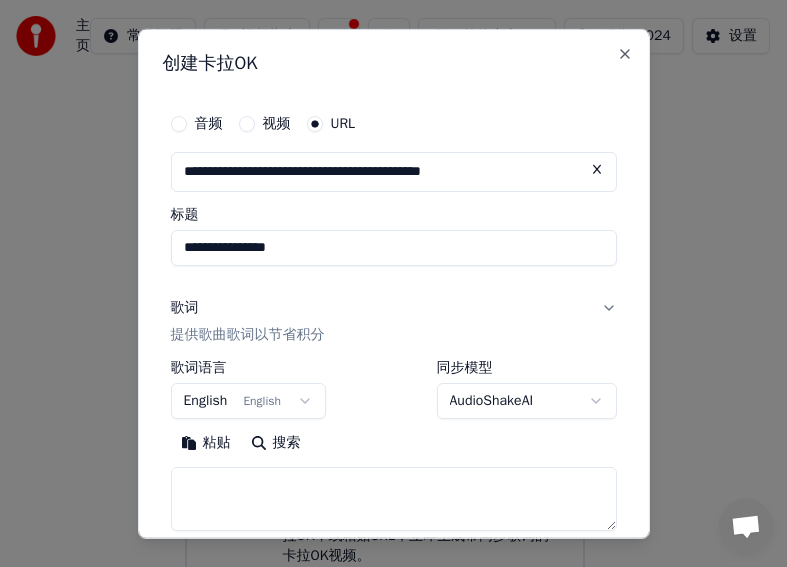 type on "**********" 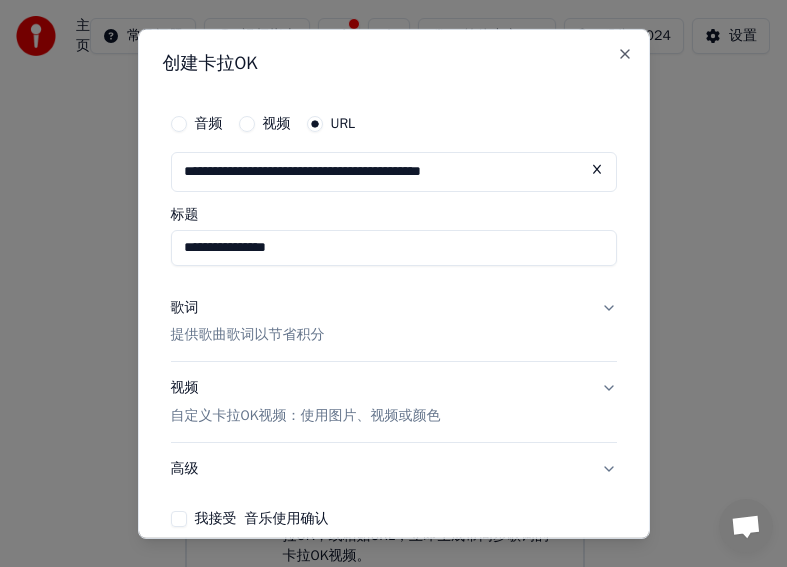 click on "歌词" at bounding box center (185, 307) 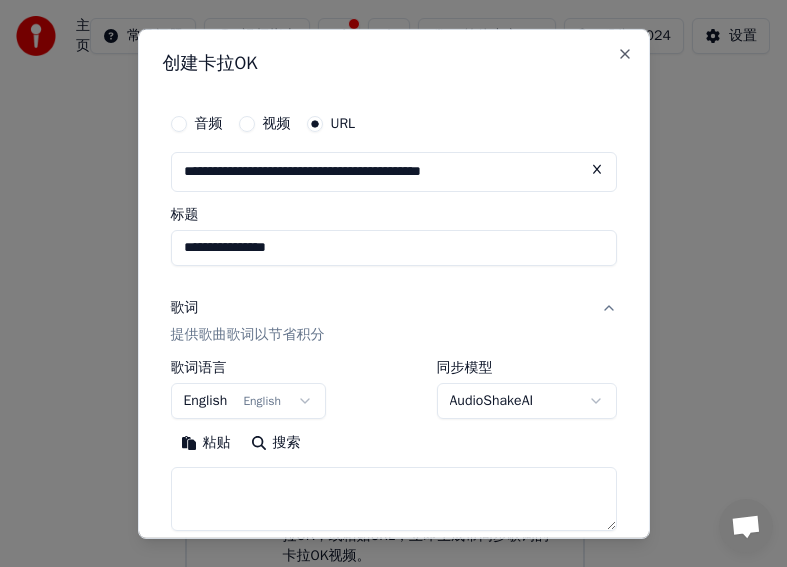 click on "English English" at bounding box center [249, 401] 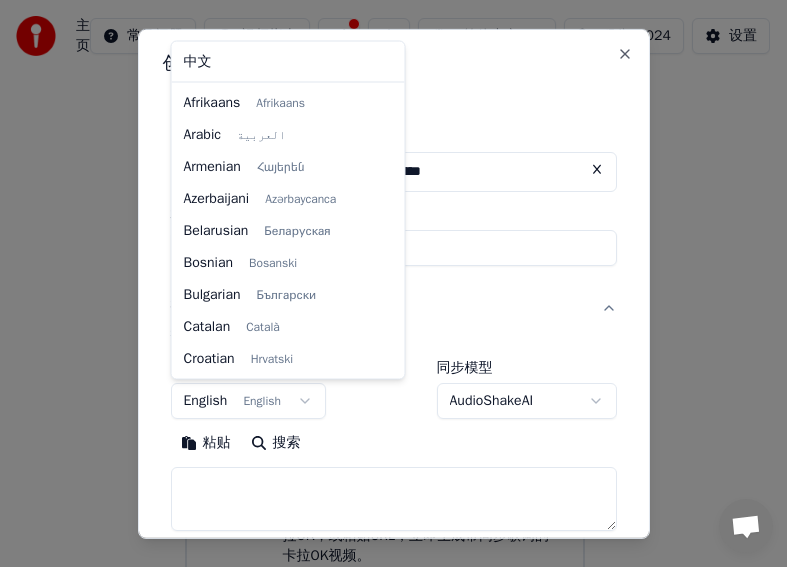 click at bounding box center [393, 283] 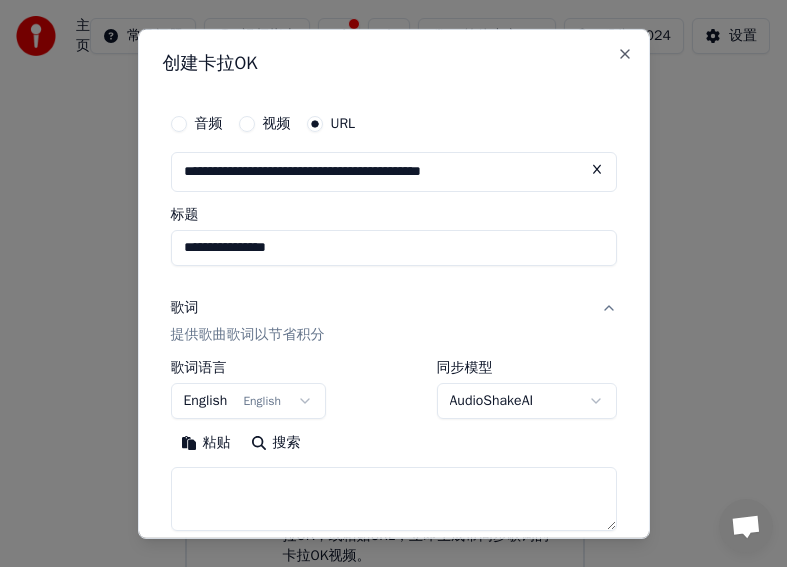 click on "English English" at bounding box center (249, 401) 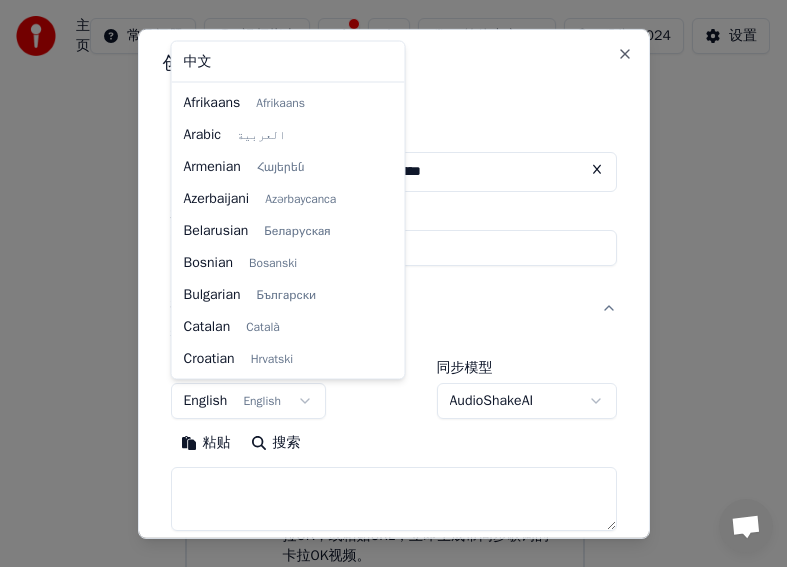 scroll, scrollTop: 128, scrollLeft: 0, axis: vertical 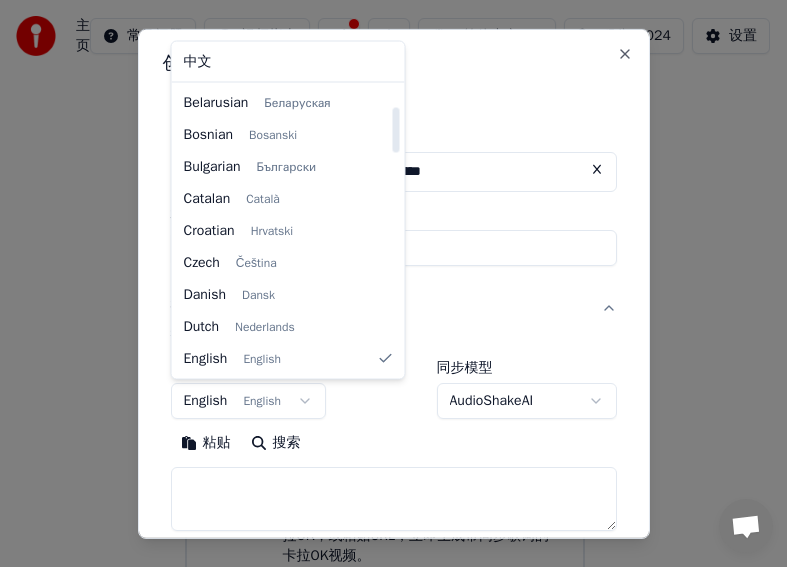 select on "**" 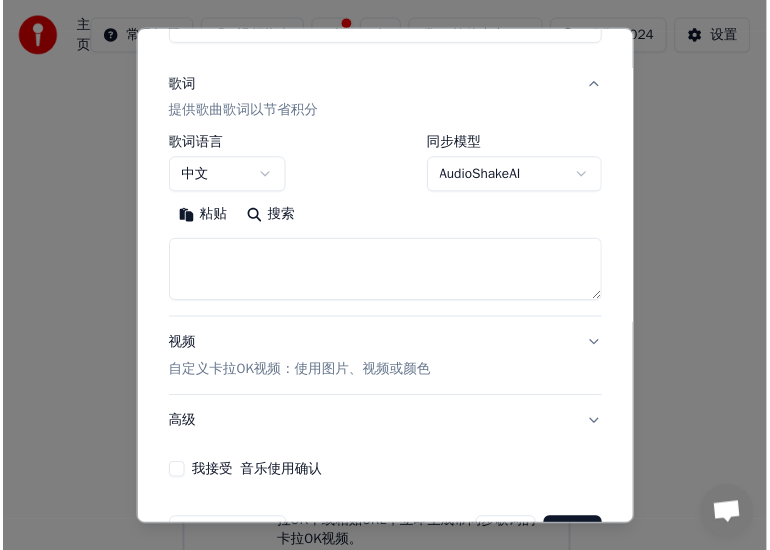scroll, scrollTop: 258, scrollLeft: 0, axis: vertical 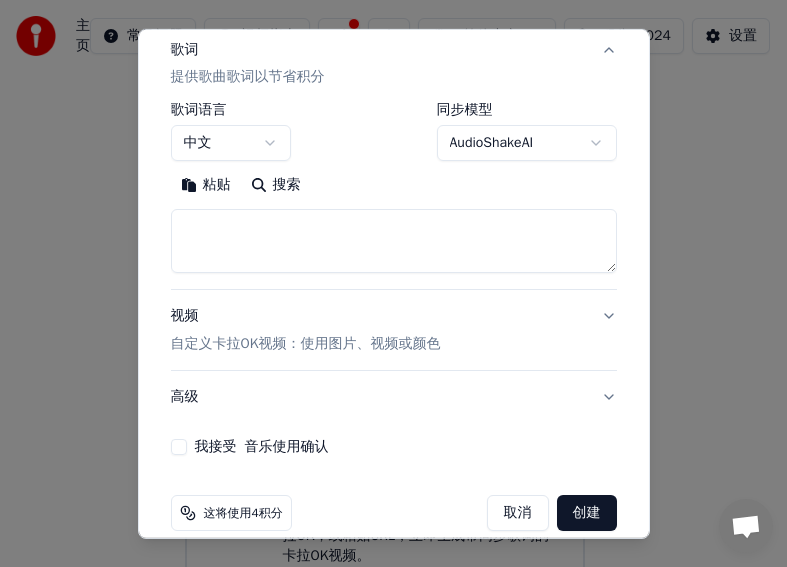 click at bounding box center (394, 241) 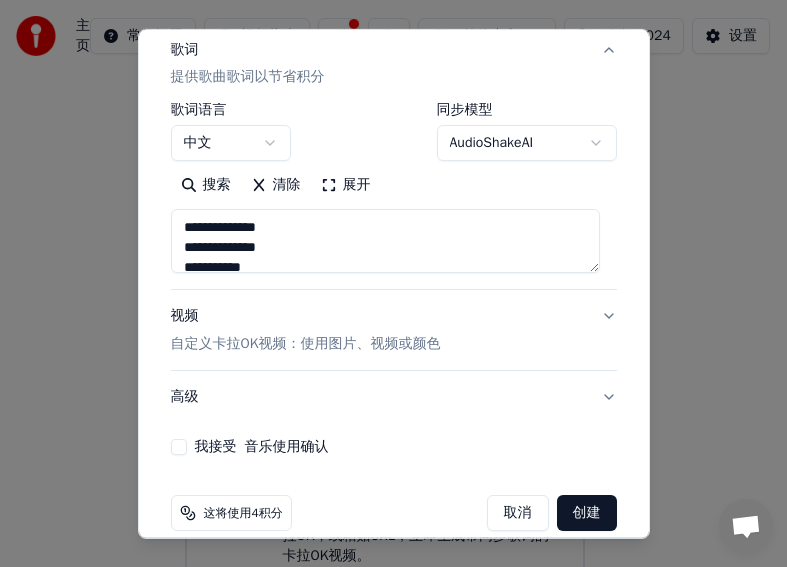type on "**********" 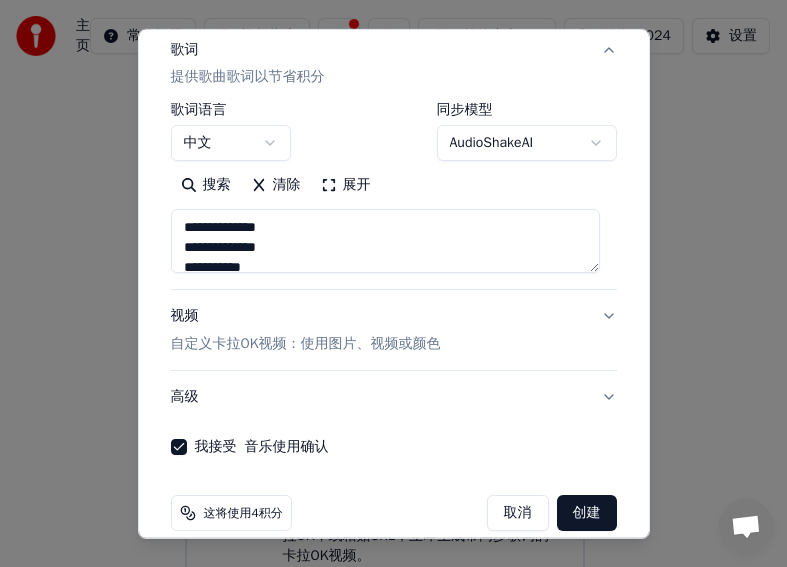 click on "创建" at bounding box center (587, 513) 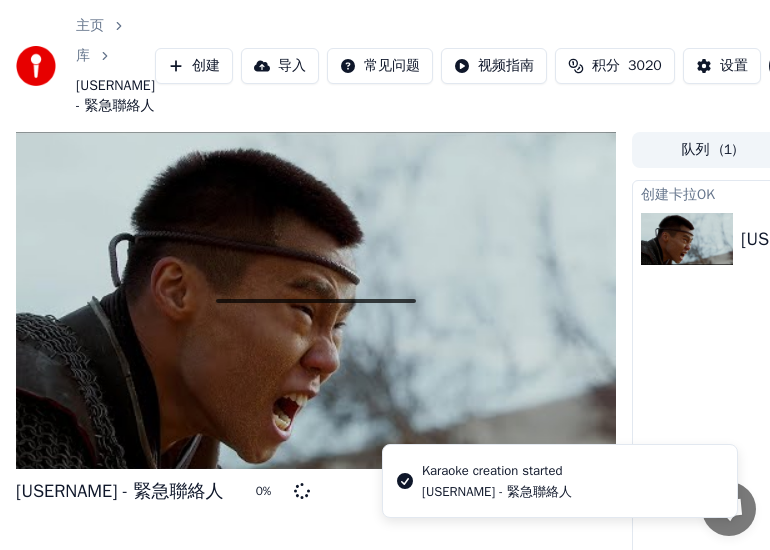 scroll, scrollTop: 2284, scrollLeft: 0, axis: vertical 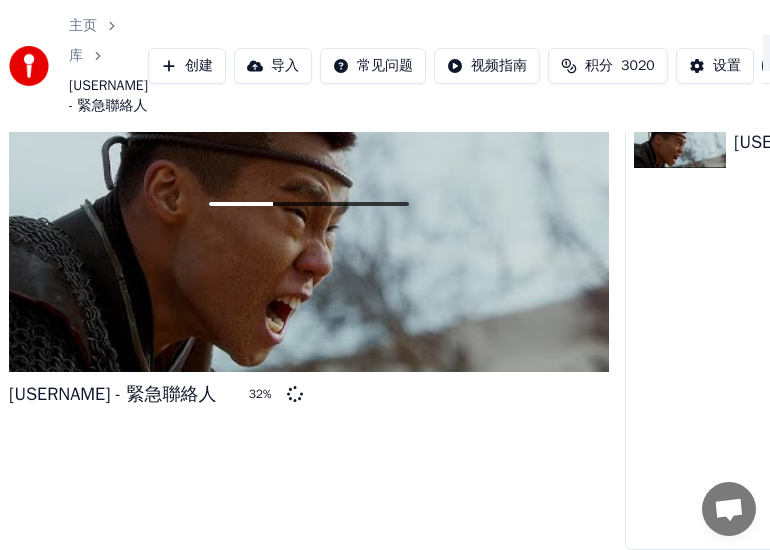 drag, startPoint x: 522, startPoint y: 549, endPoint x: 610, endPoint y: 550, distance: 88.005684 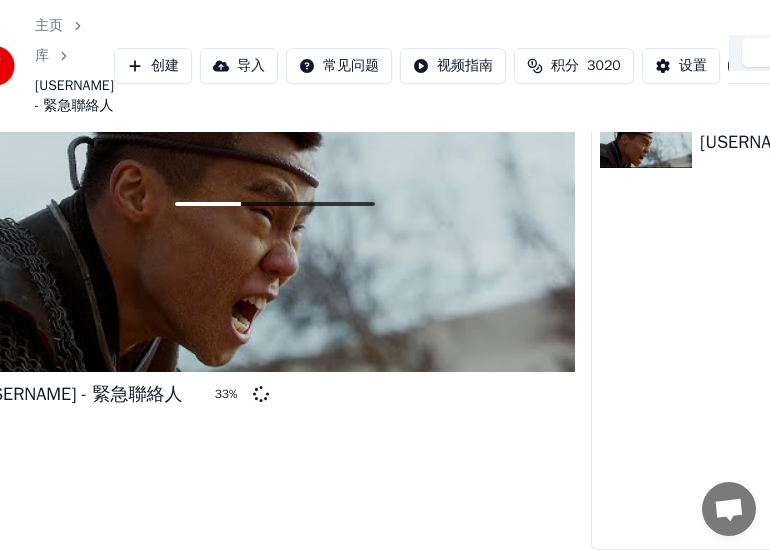 scroll, scrollTop: 113, scrollLeft: 0, axis: vertical 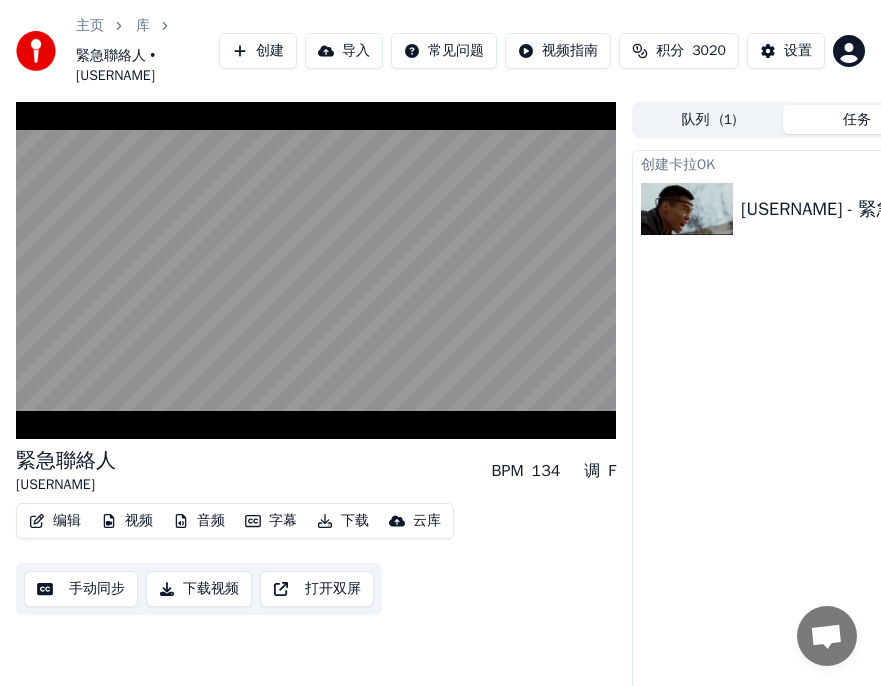 click on "字幕" at bounding box center (271, 521) 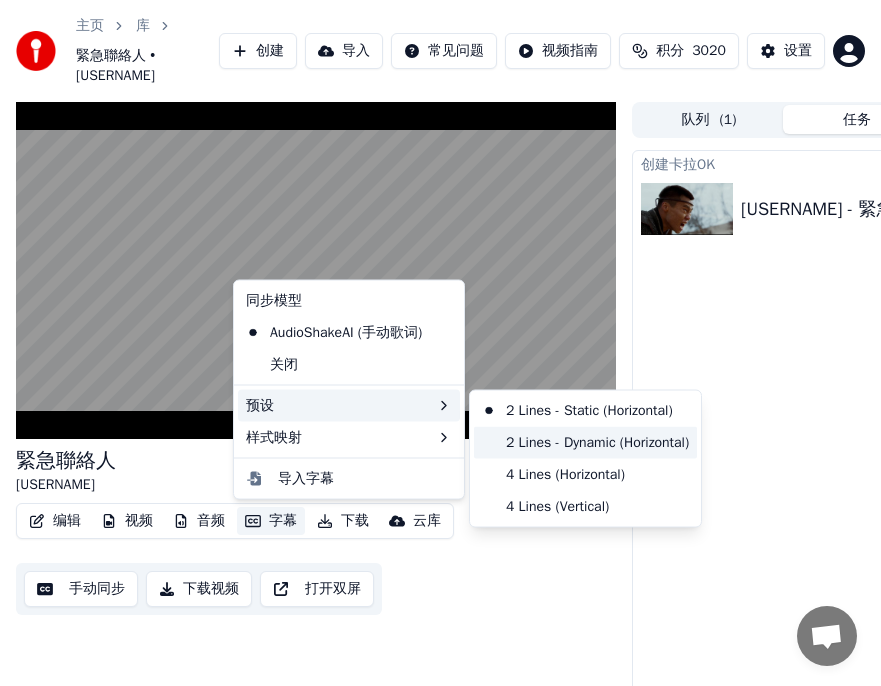 click on "2 Lines - Dynamic (Horizontal)" at bounding box center [585, 442] 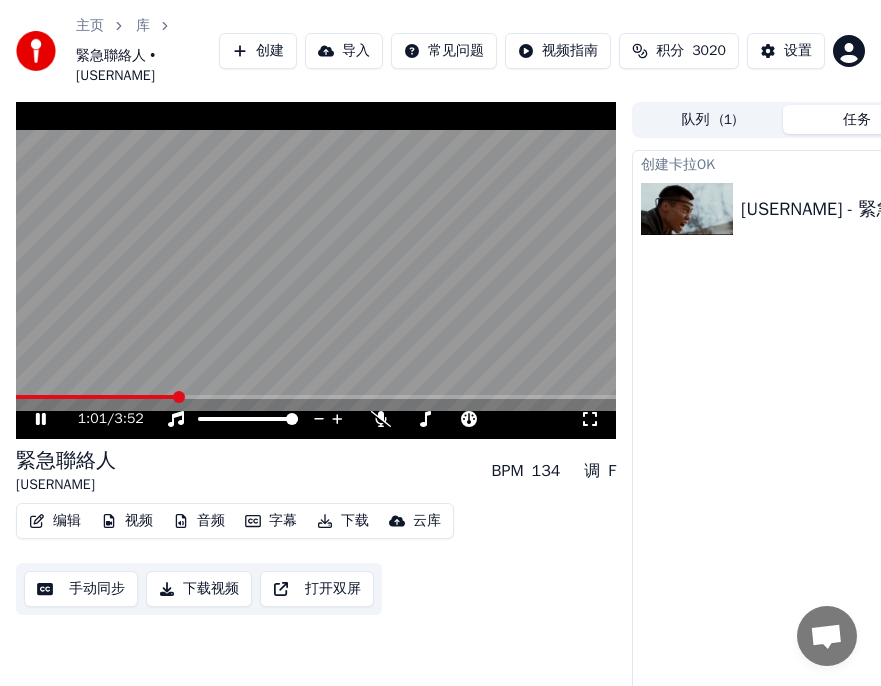 click 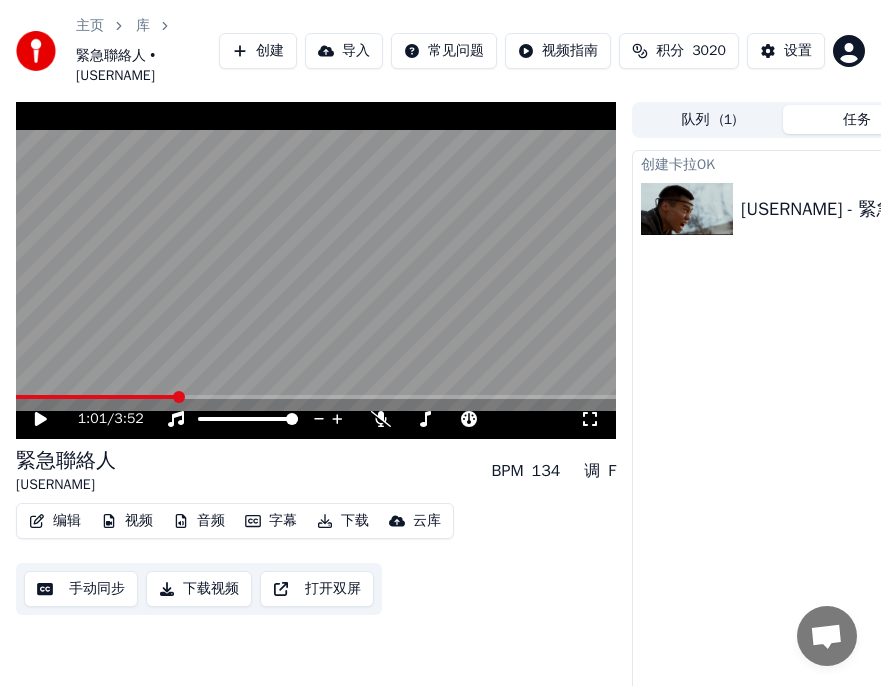 click 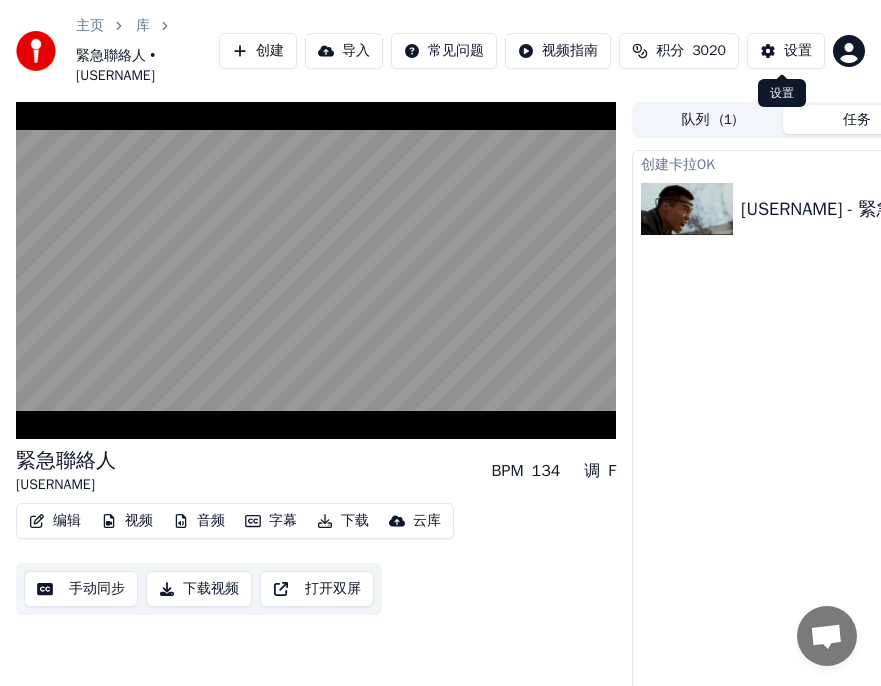 click on "设置" at bounding box center [798, 51] 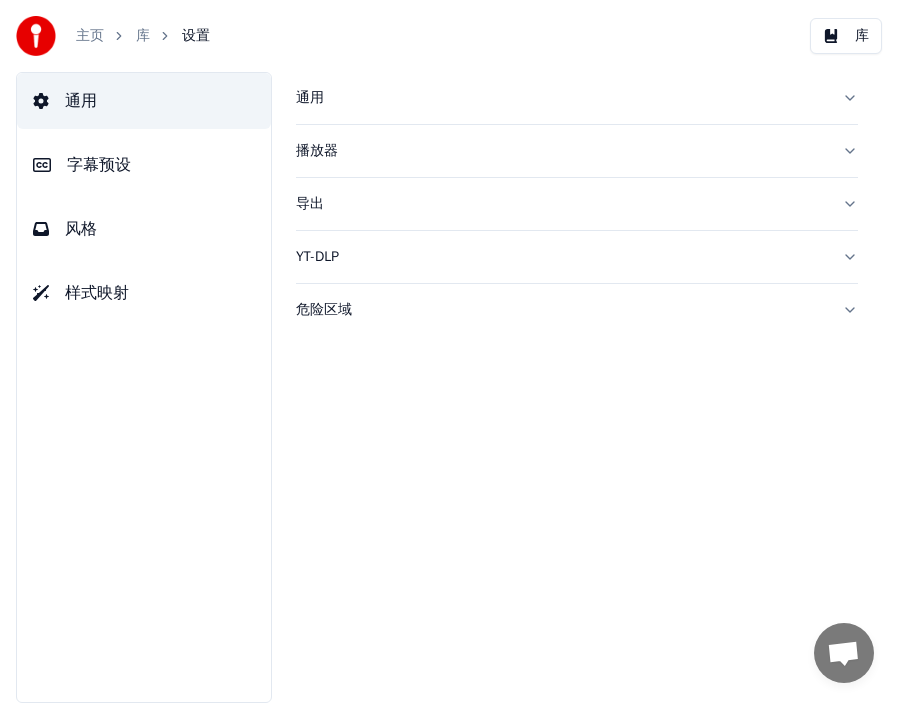 click on "风格" at bounding box center [81, 229] 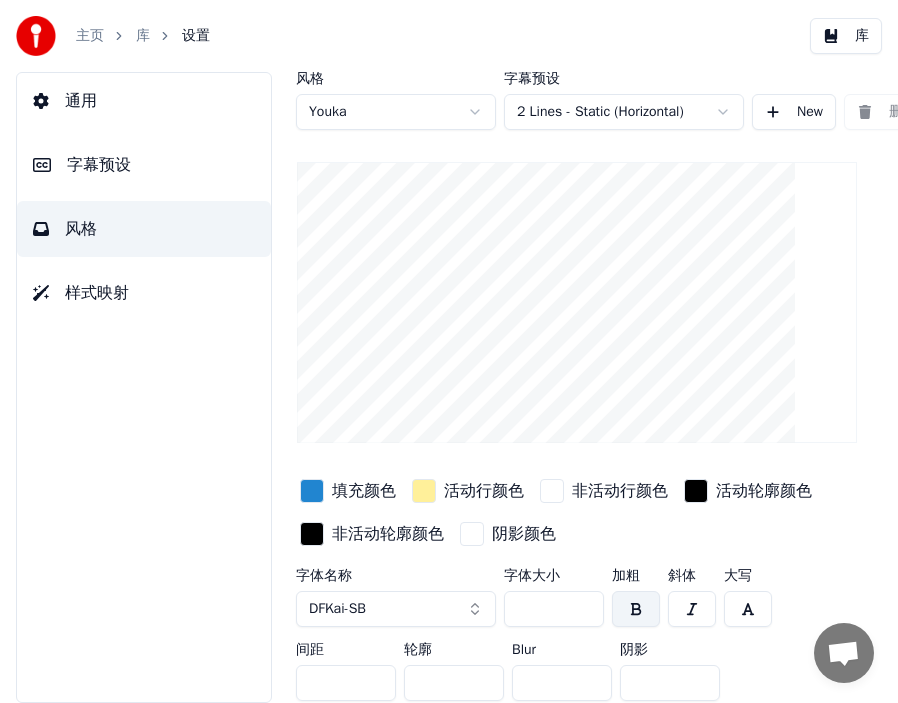 click on "库" at bounding box center [154, 36] 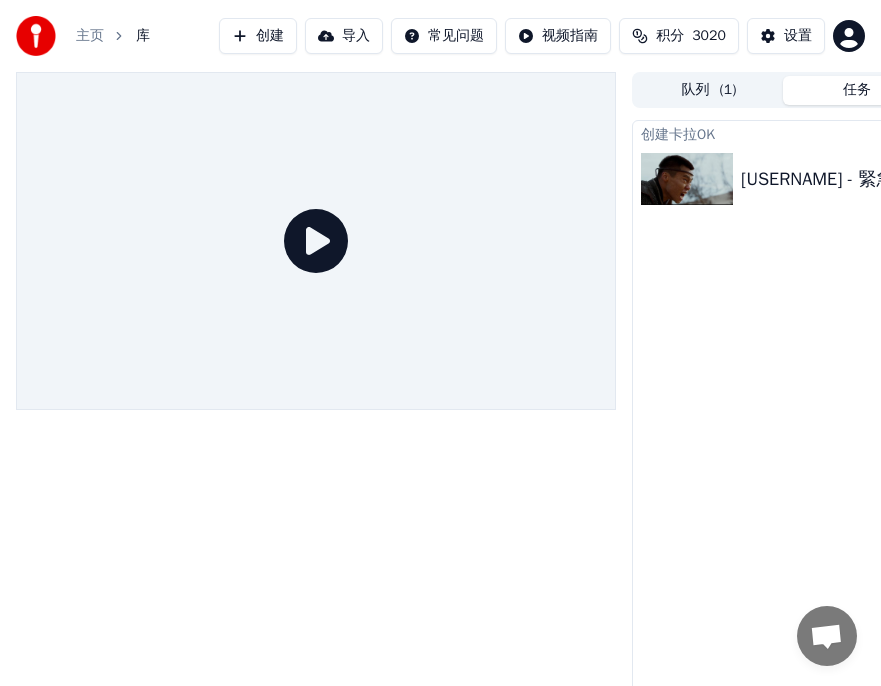 click at bounding box center [687, 179] 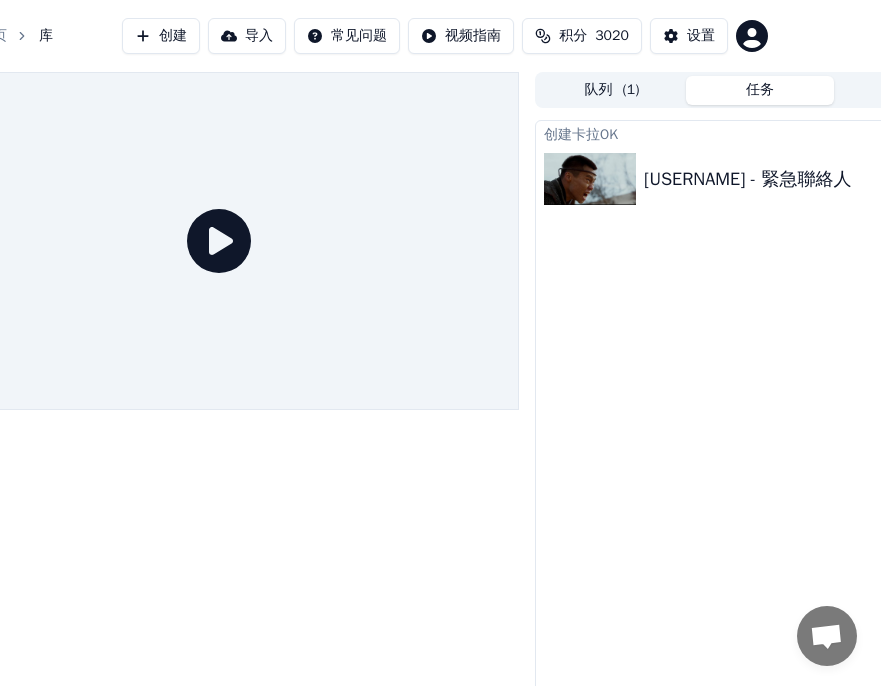scroll, scrollTop: 0, scrollLeft: 201, axis: horizontal 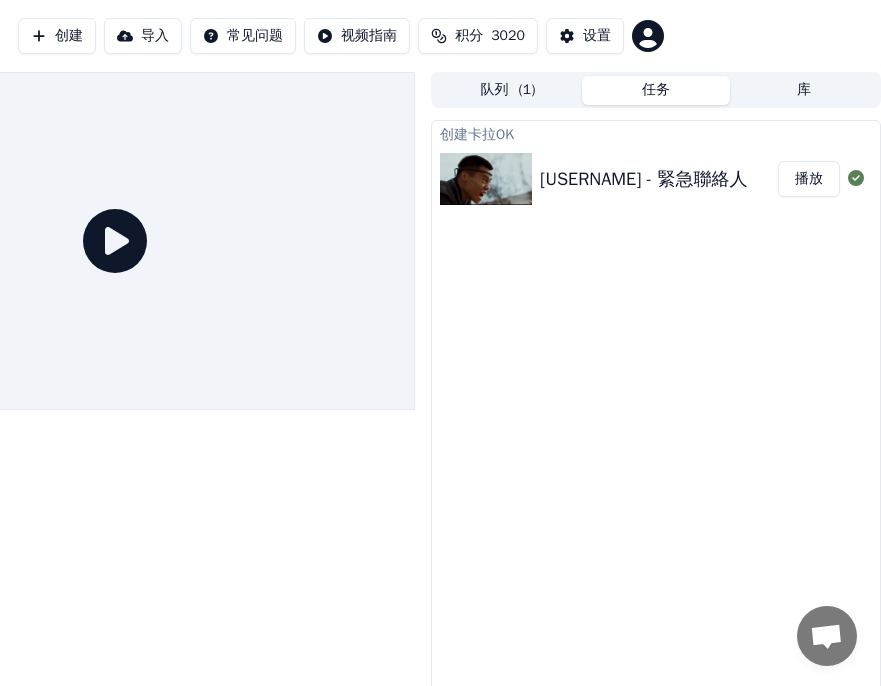 click on "播放" at bounding box center (809, 179) 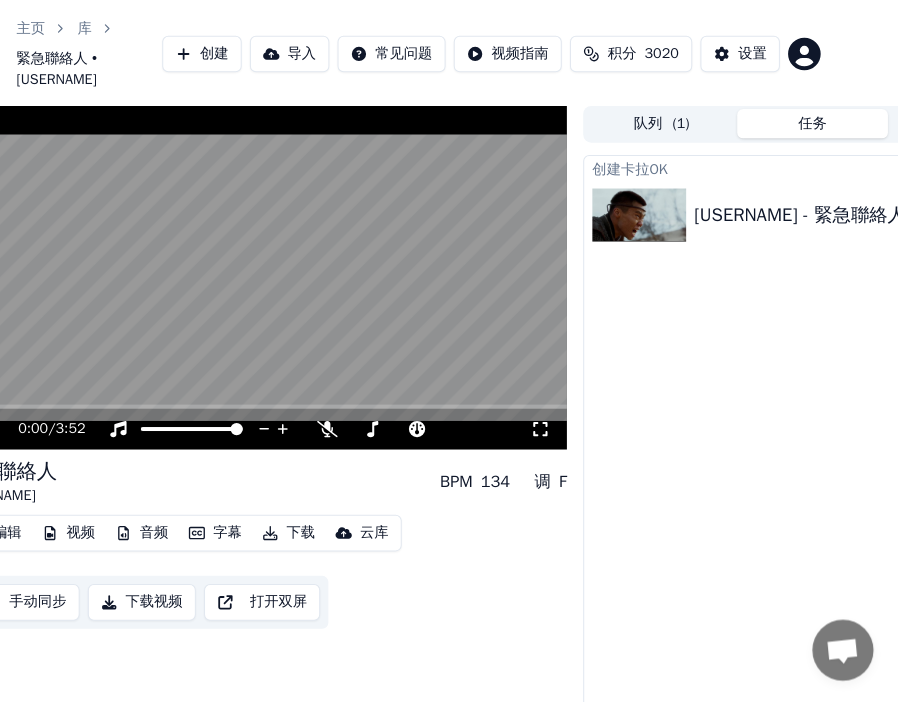 scroll, scrollTop: 0, scrollLeft: 0, axis: both 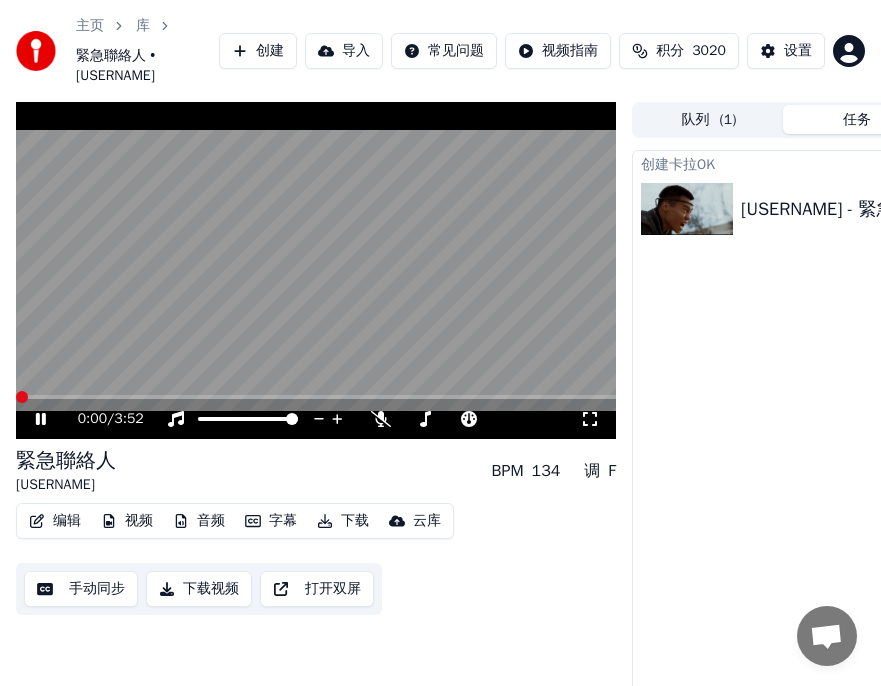 click on "编辑" at bounding box center (55, 521) 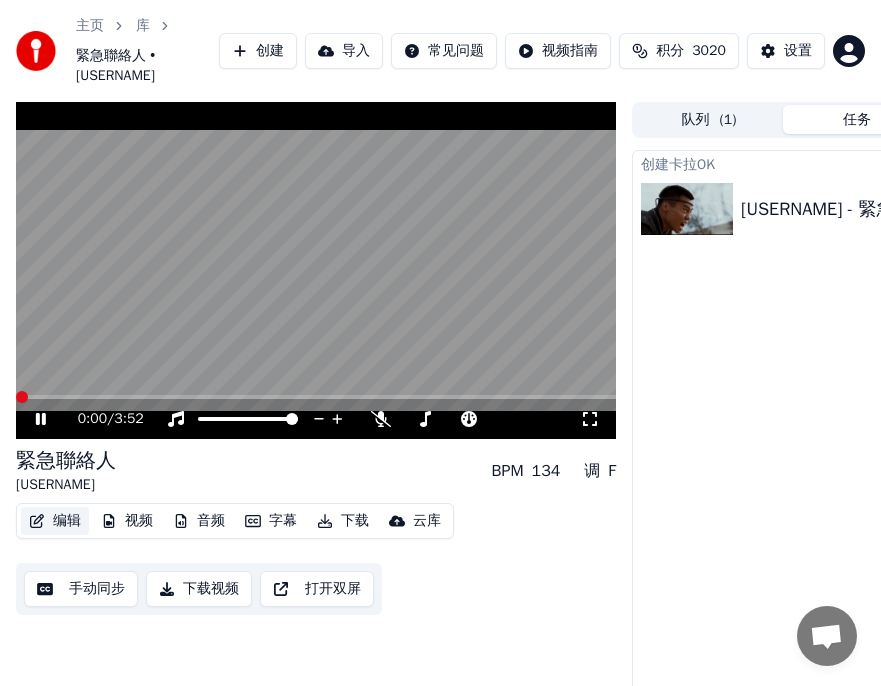 click on "编辑" at bounding box center [55, 521] 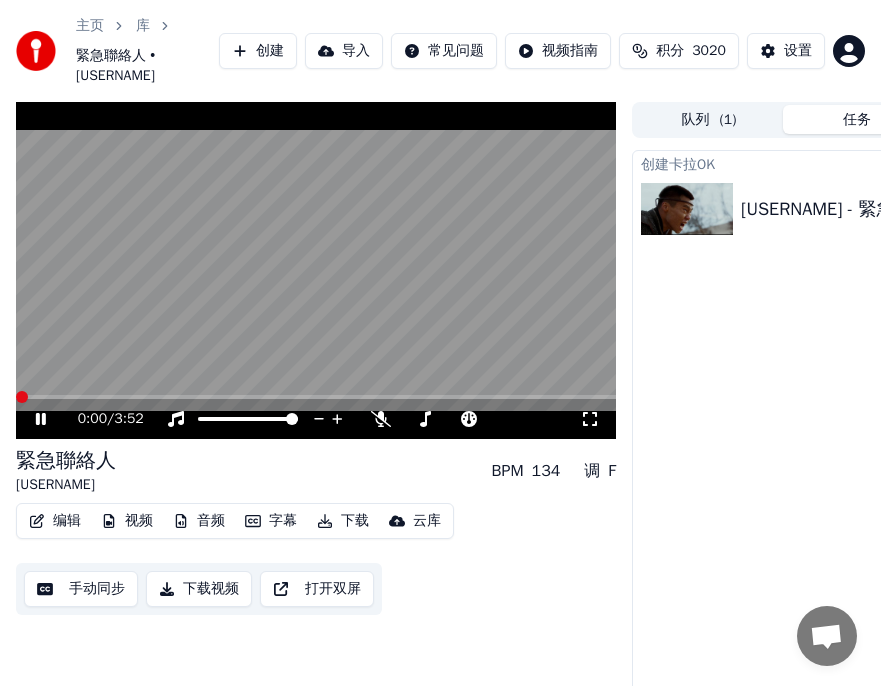 click on "编辑" at bounding box center (55, 521) 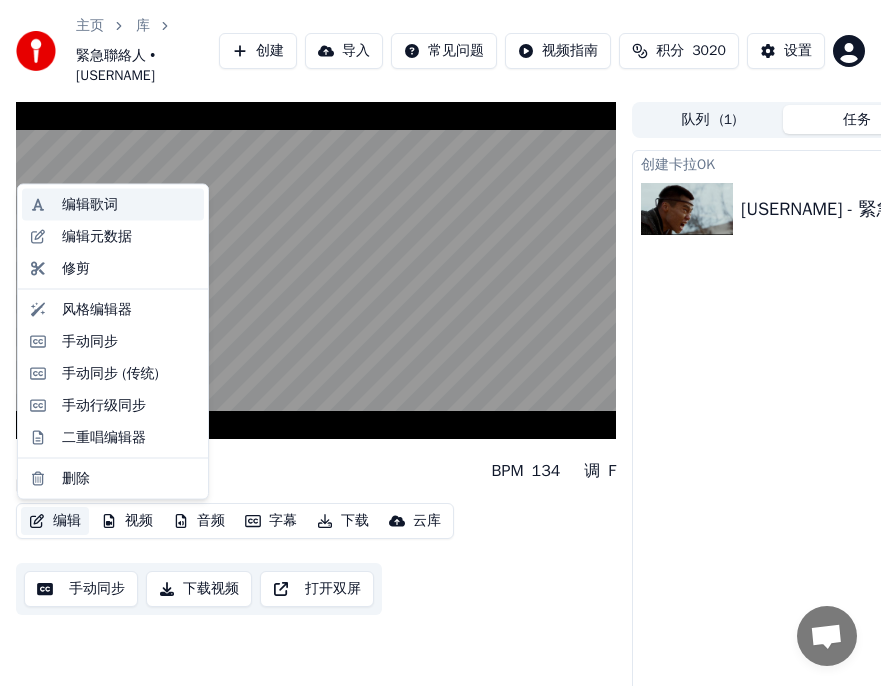 click on "编辑歌词" at bounding box center (90, 205) 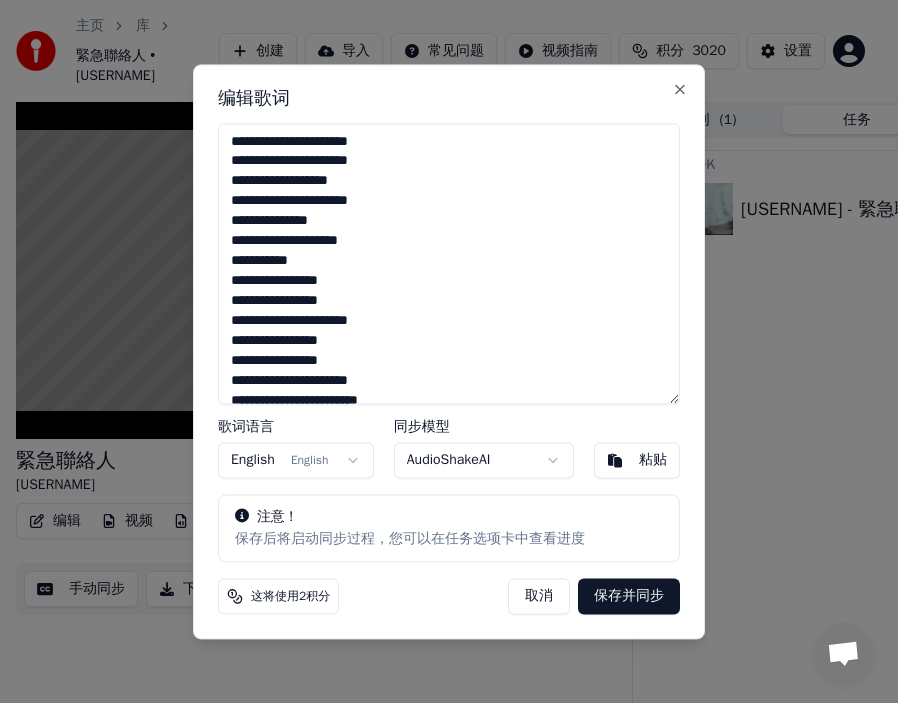 click on "**********" at bounding box center (449, 263) 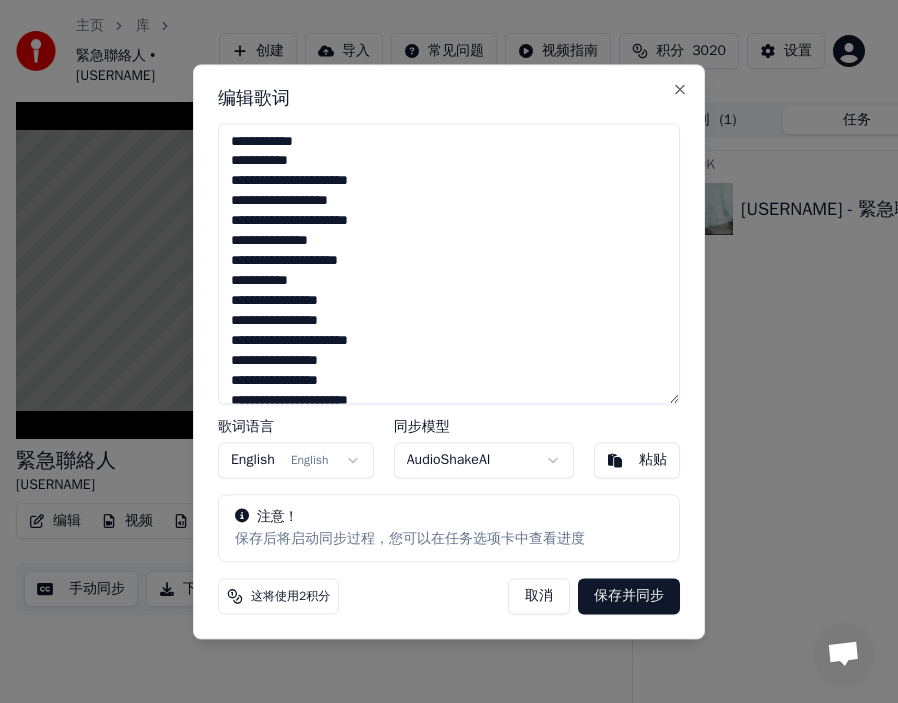 click on "**********" at bounding box center (449, 263) 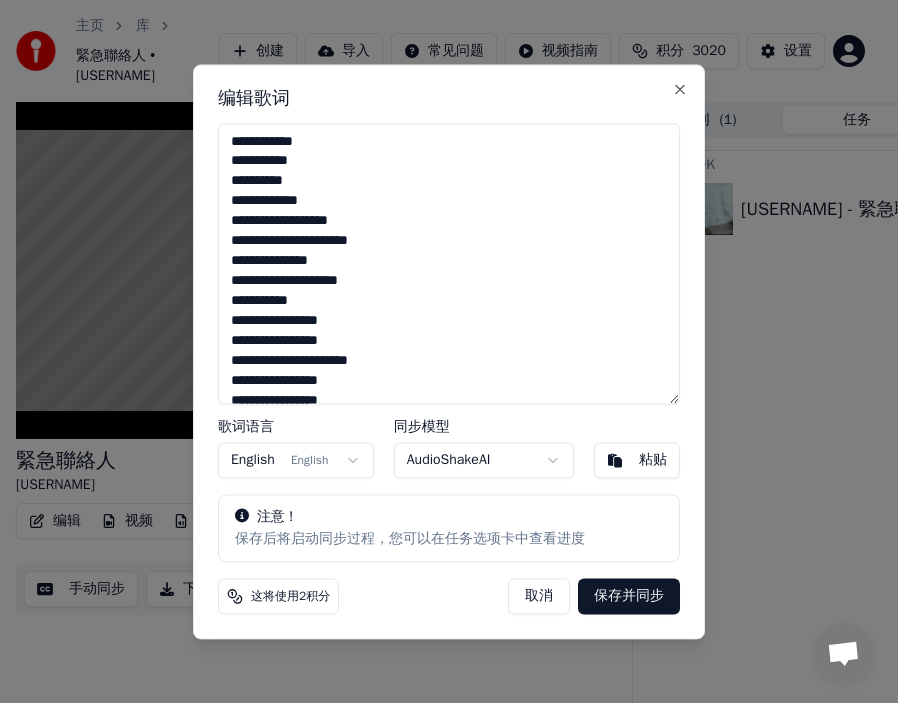 click on "**********" at bounding box center [449, 263] 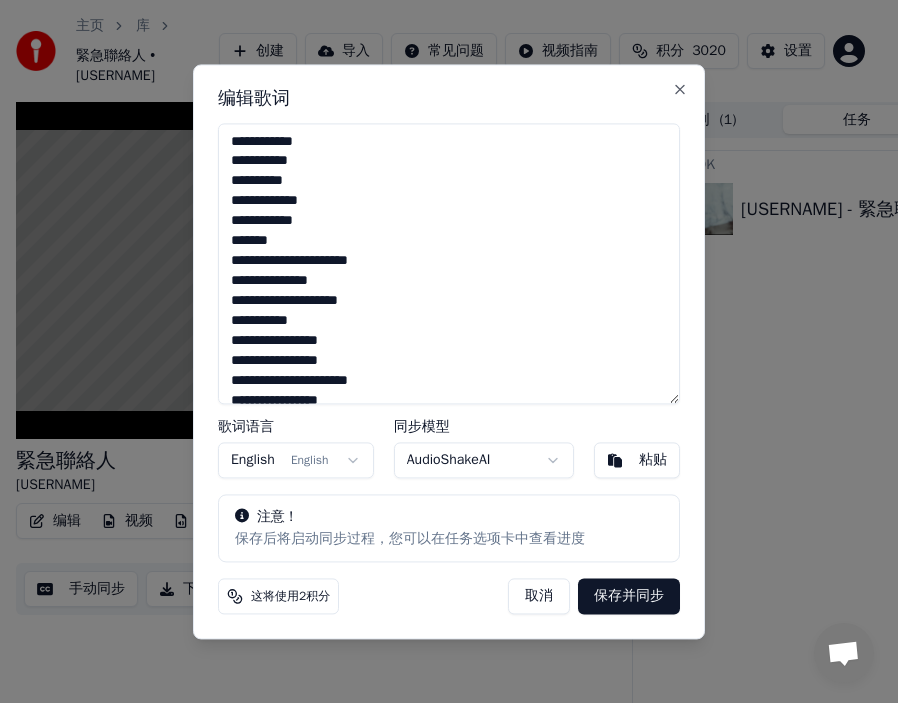 click on "**********" at bounding box center [449, 263] 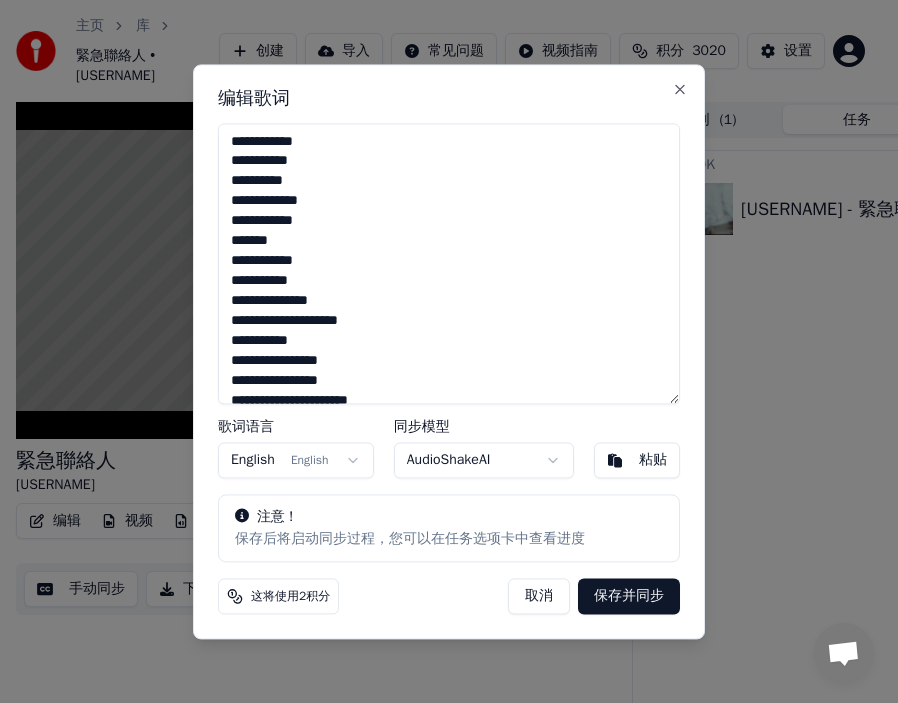 click on "**********" at bounding box center (449, 263) 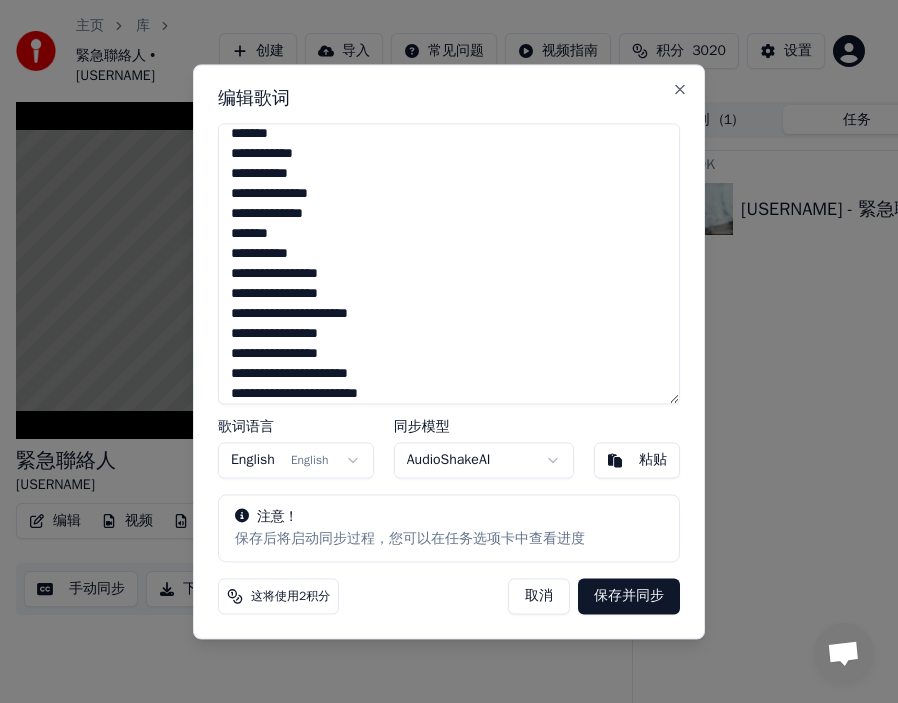 scroll, scrollTop: 120, scrollLeft: 0, axis: vertical 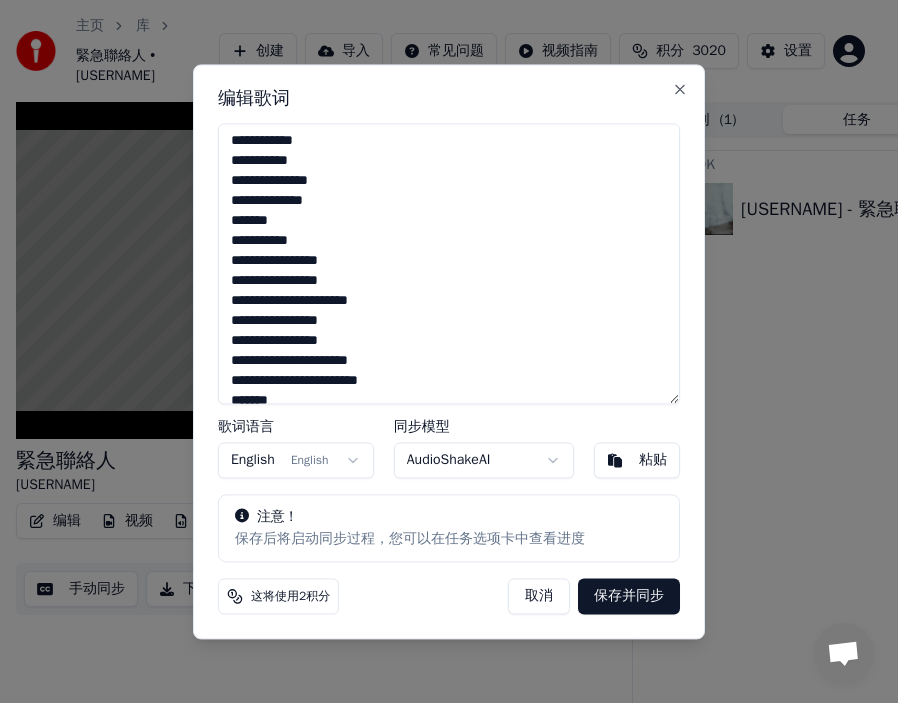 click on "**********" at bounding box center [449, 263] 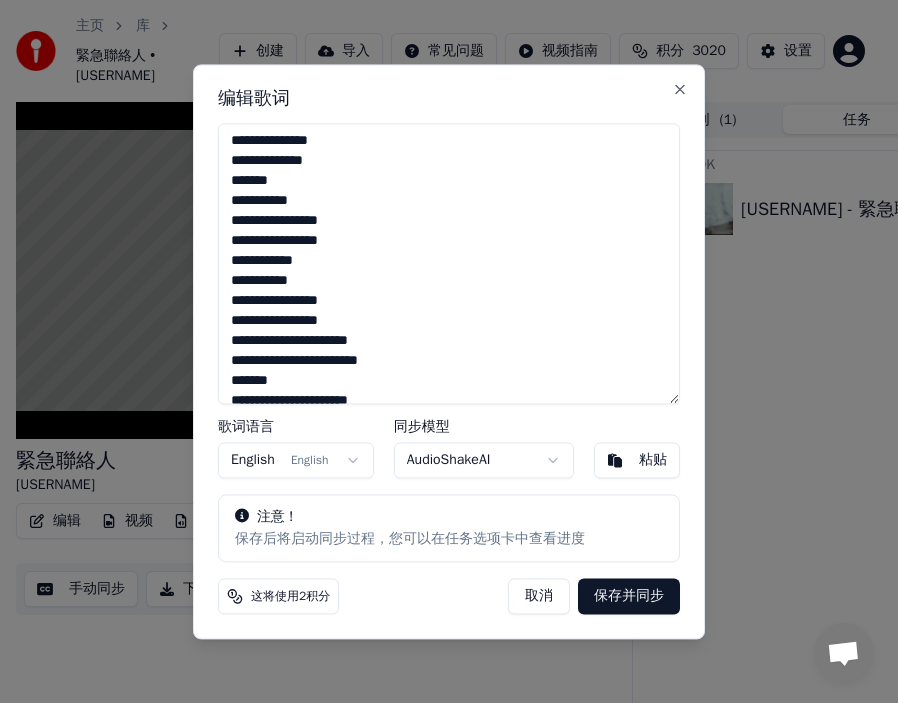 scroll, scrollTop: 200, scrollLeft: 0, axis: vertical 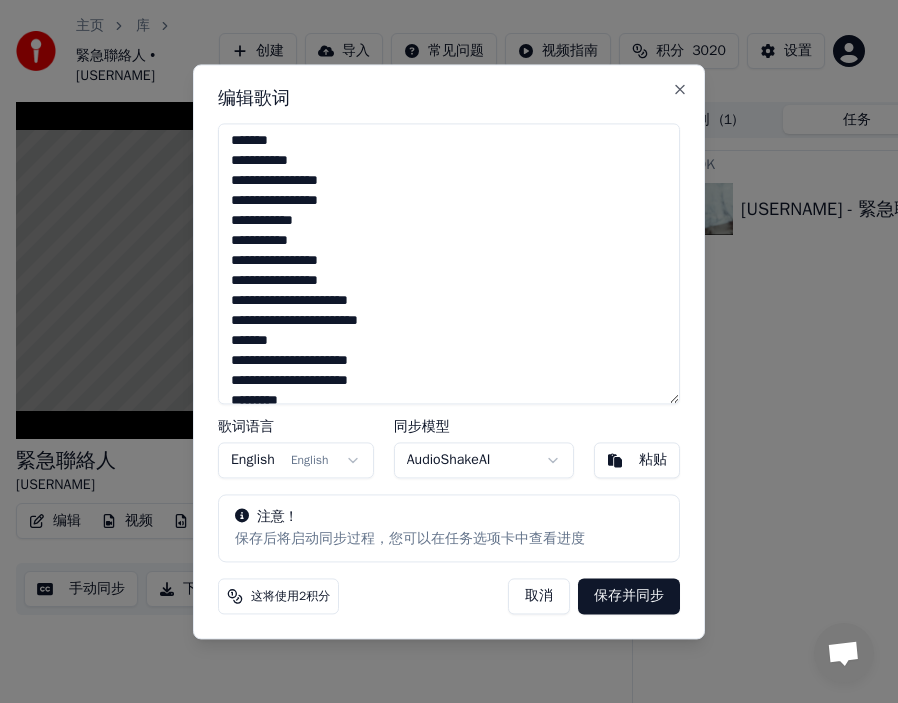 click on "**********" at bounding box center (449, 263) 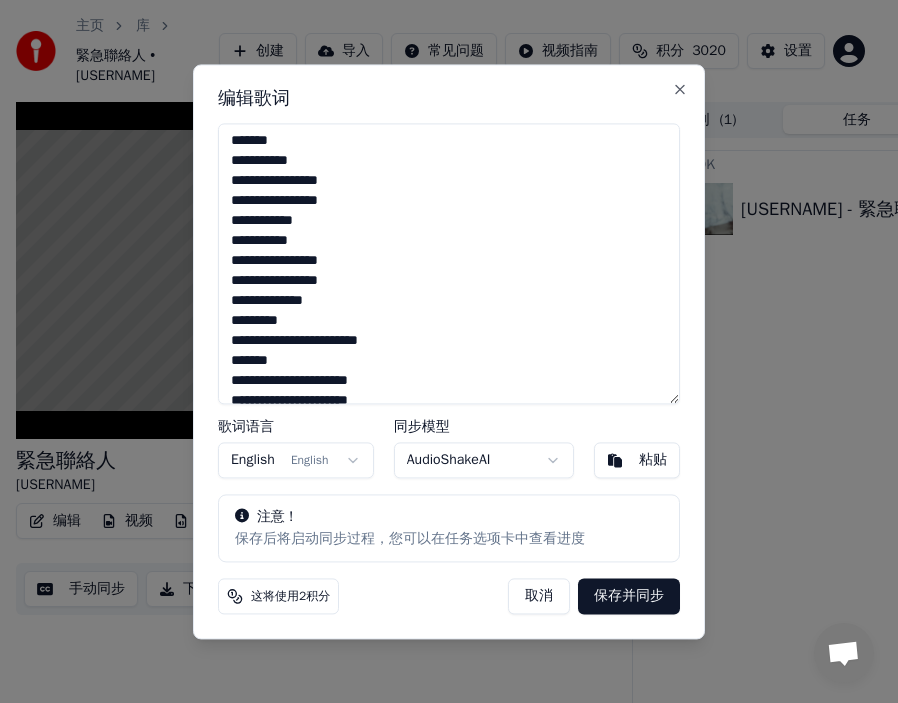 click on "**********" at bounding box center (449, 263) 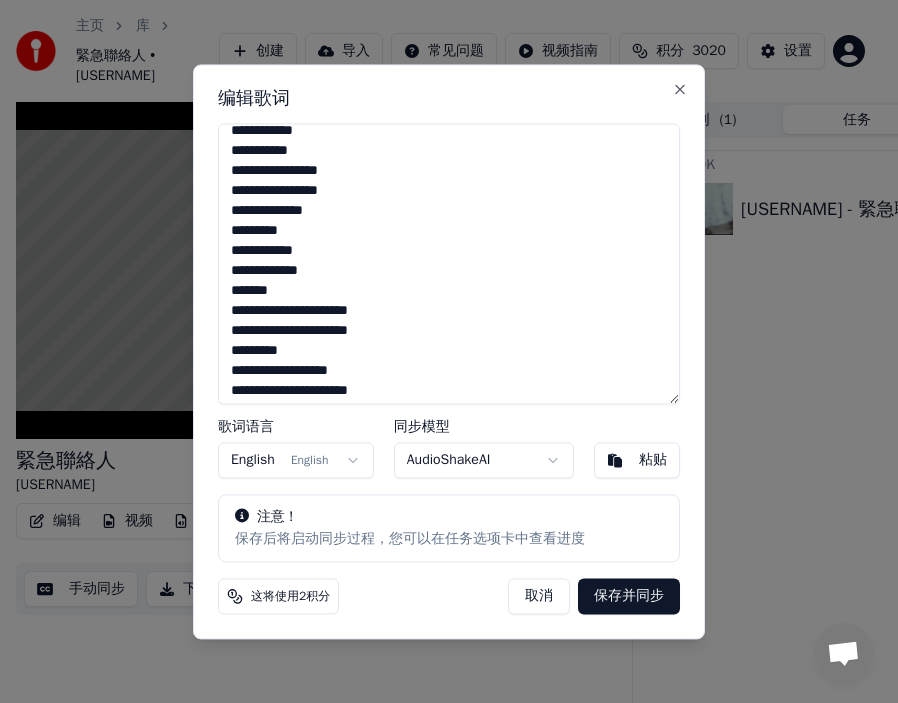 scroll, scrollTop: 320, scrollLeft: 0, axis: vertical 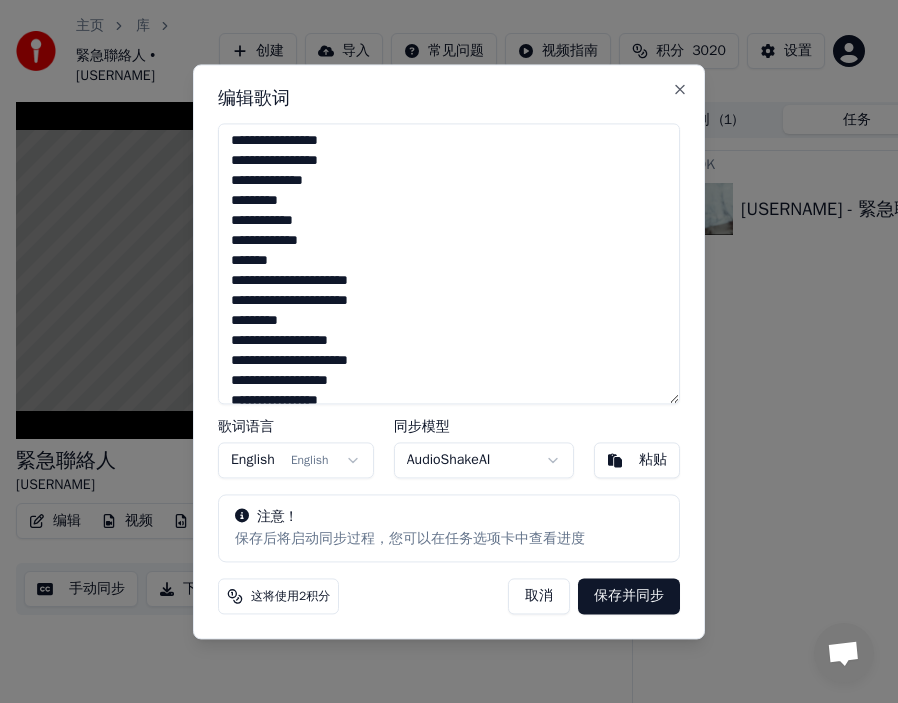 click on "**********" at bounding box center [449, 263] 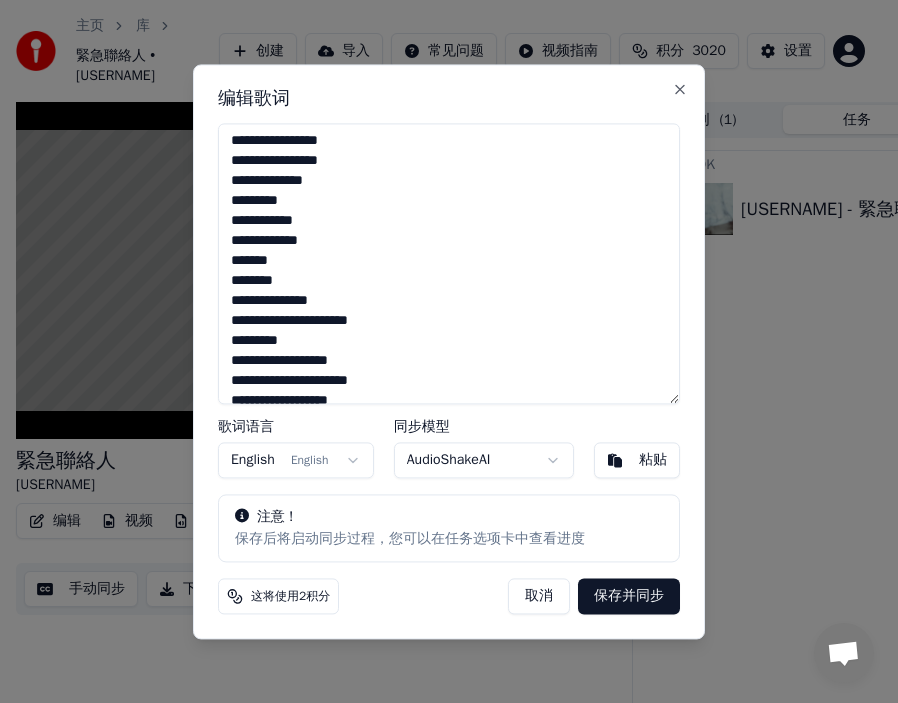 click on "**********" at bounding box center [449, 263] 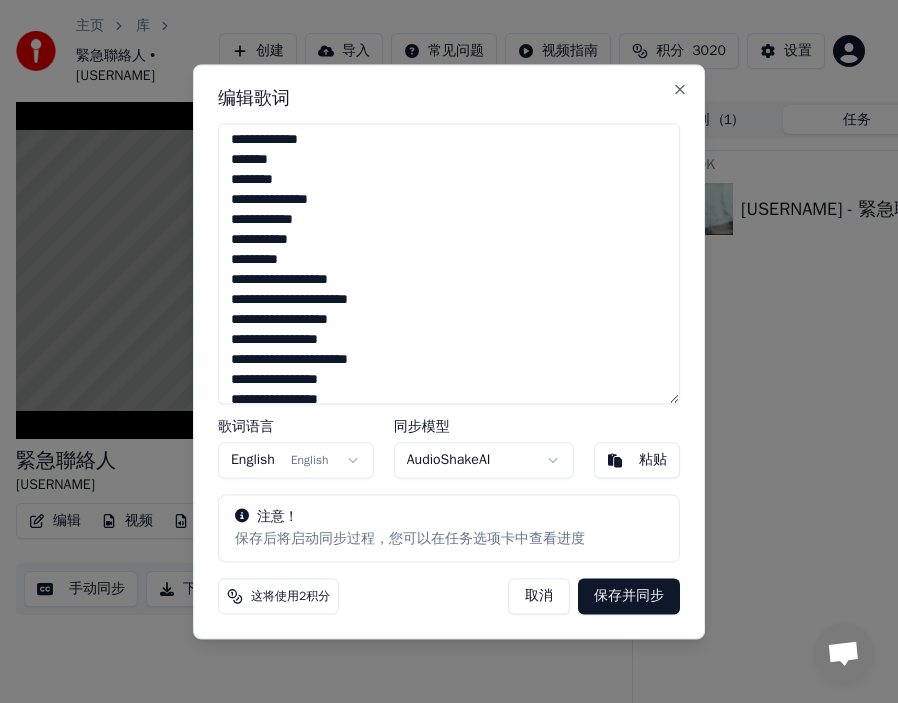 scroll, scrollTop: 431, scrollLeft: 0, axis: vertical 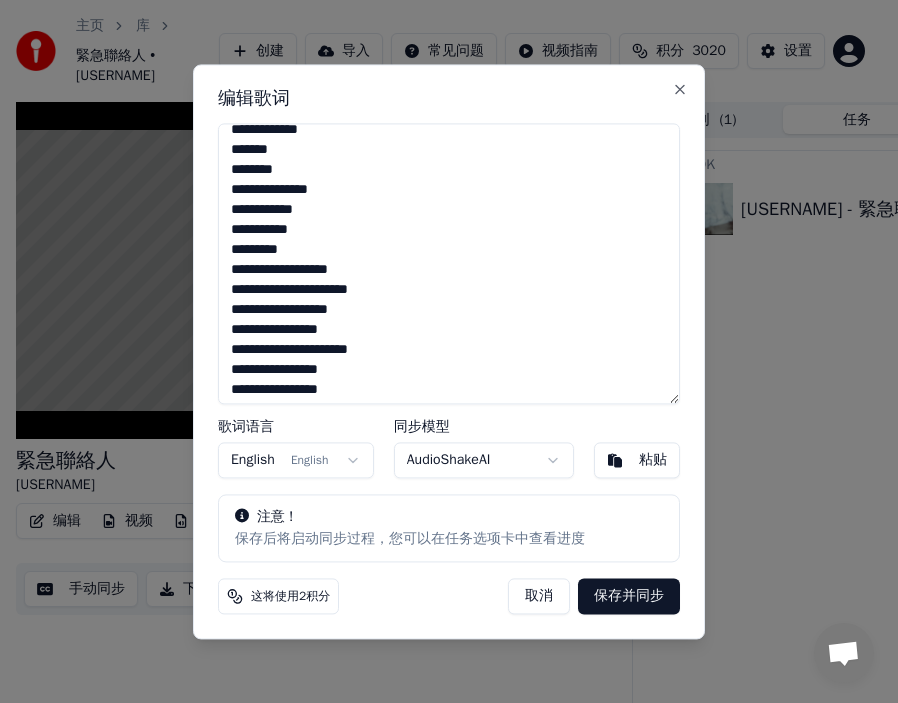 click on "**********" at bounding box center (449, 263) 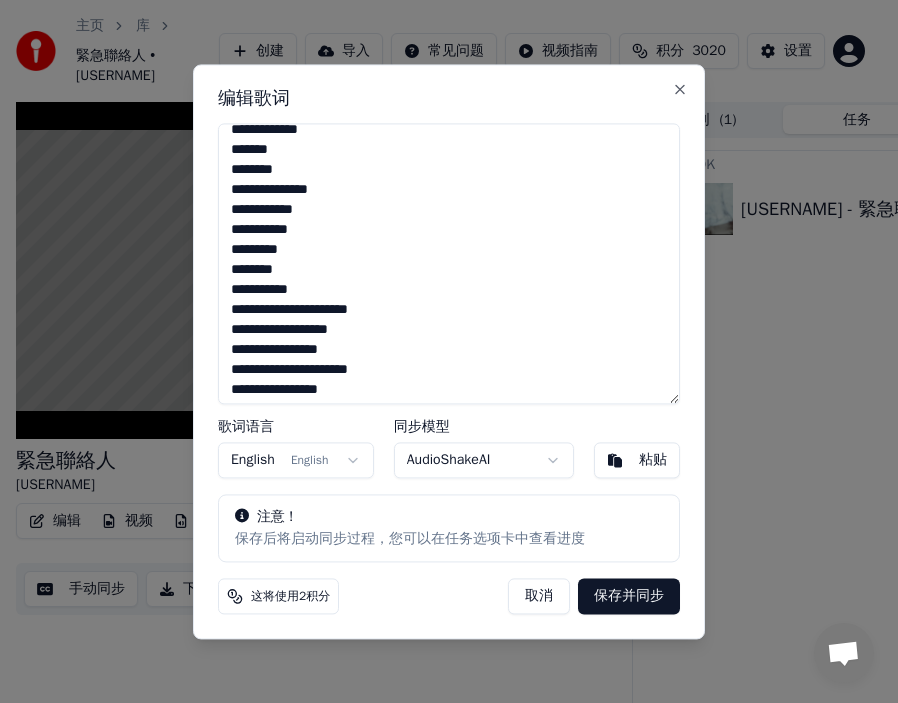 click on "**********" at bounding box center (449, 263) 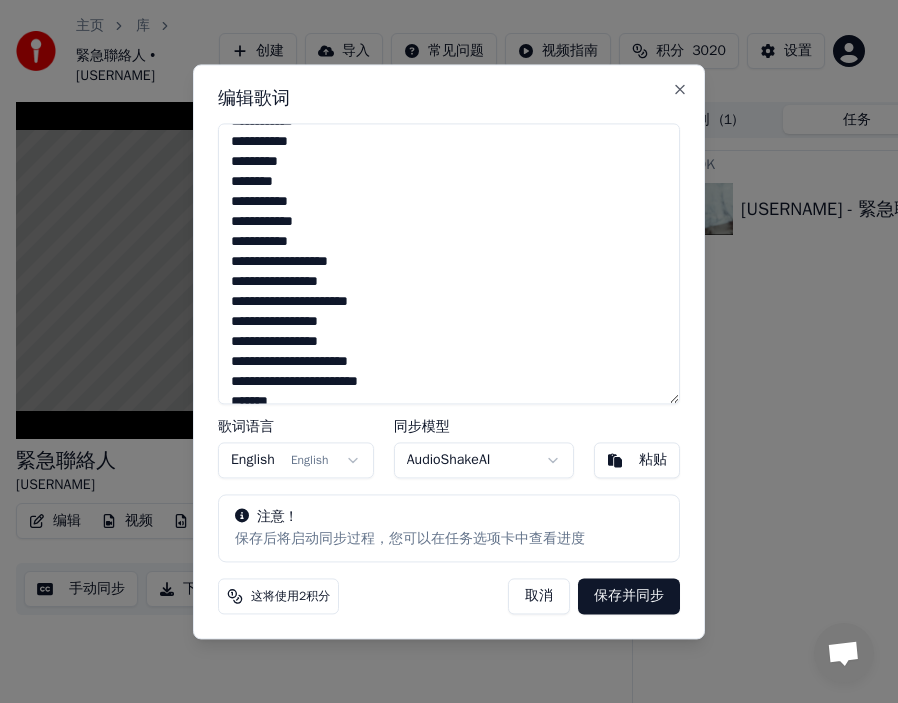 scroll, scrollTop: 548, scrollLeft: 0, axis: vertical 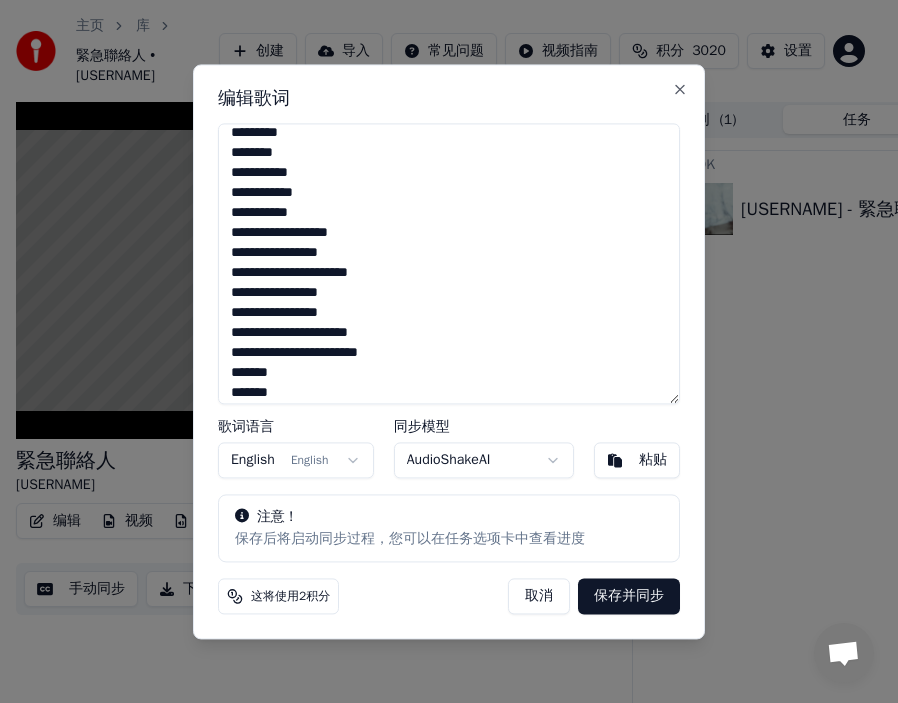 click on "**********" at bounding box center [449, 263] 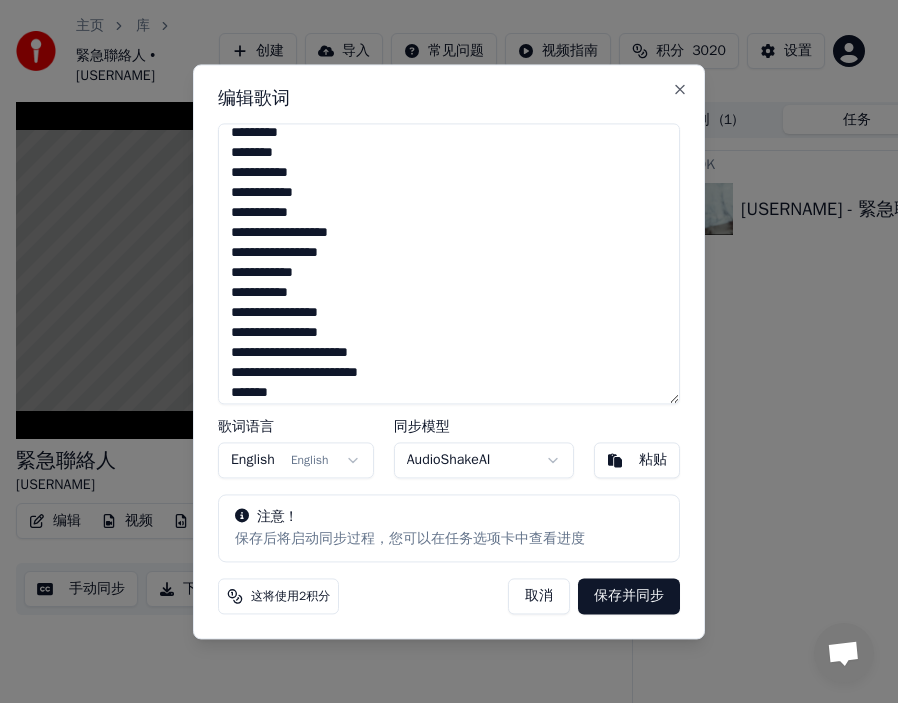 click on "**********" at bounding box center [449, 263] 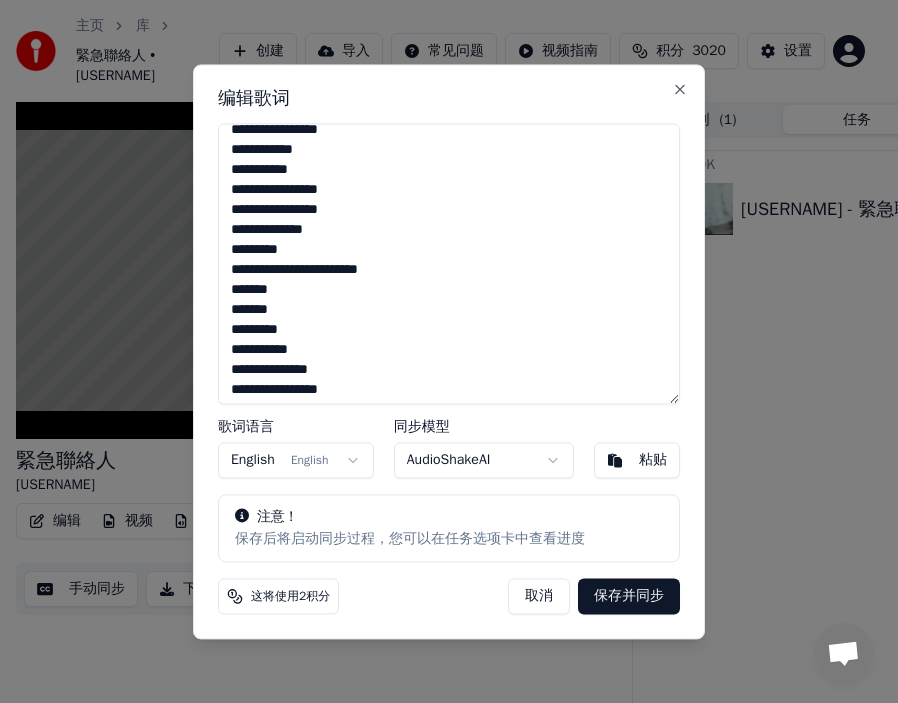 scroll, scrollTop: 646, scrollLeft: 0, axis: vertical 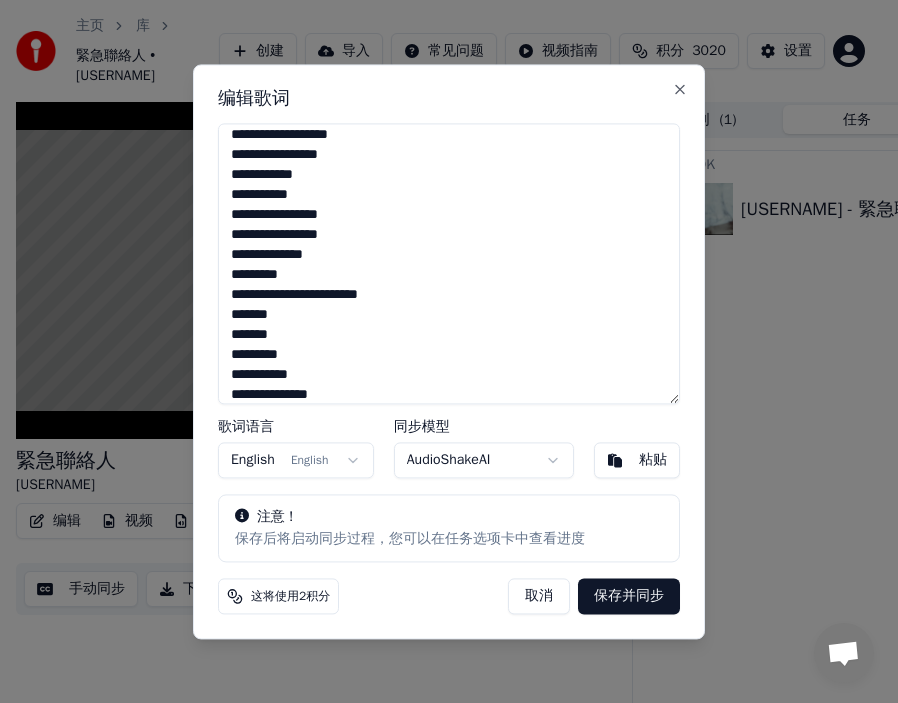 click on "**********" at bounding box center (449, 263) 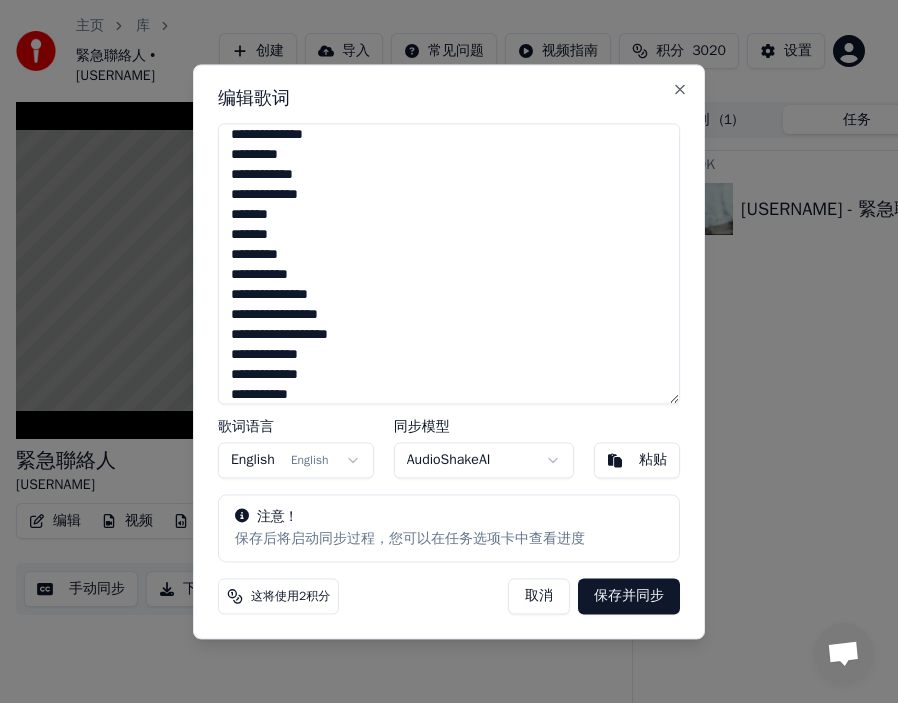 scroll, scrollTop: 806, scrollLeft: 0, axis: vertical 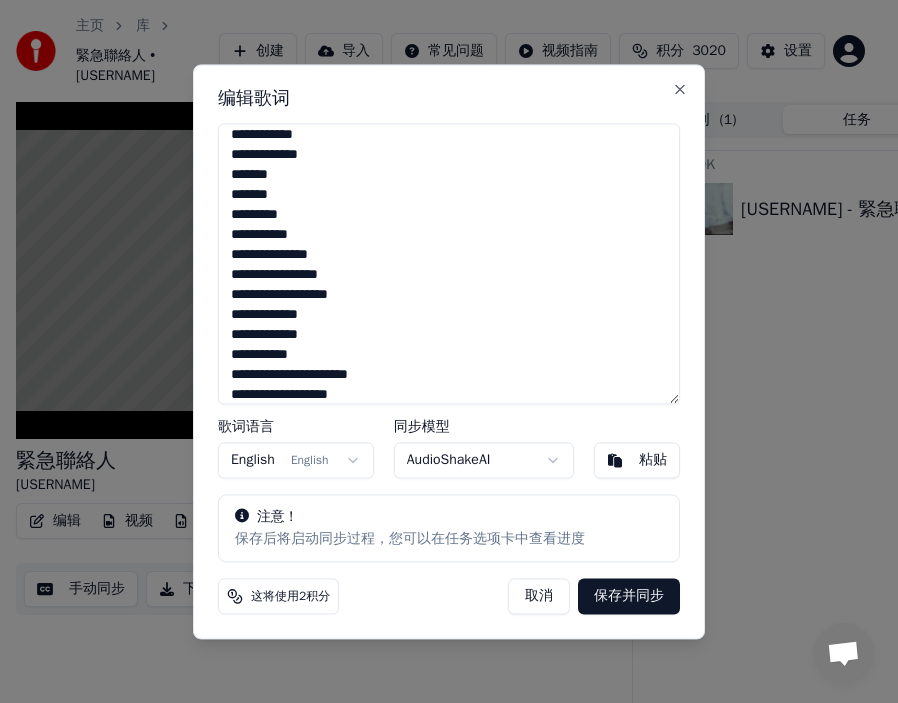 drag, startPoint x: 320, startPoint y: 315, endPoint x: 336, endPoint y: 316, distance: 16.03122 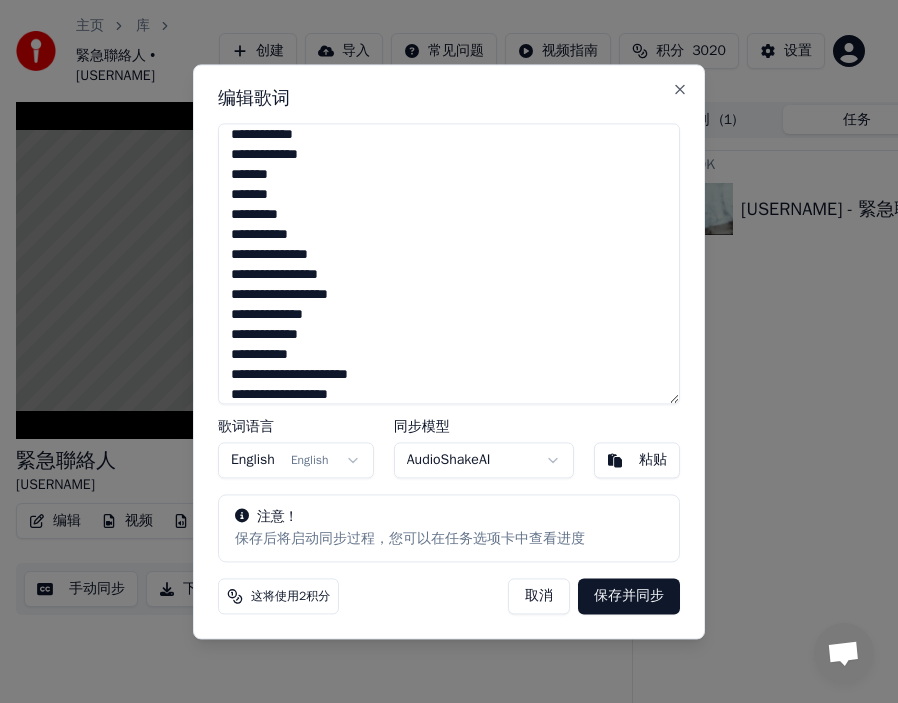 click on "**********" at bounding box center [449, 263] 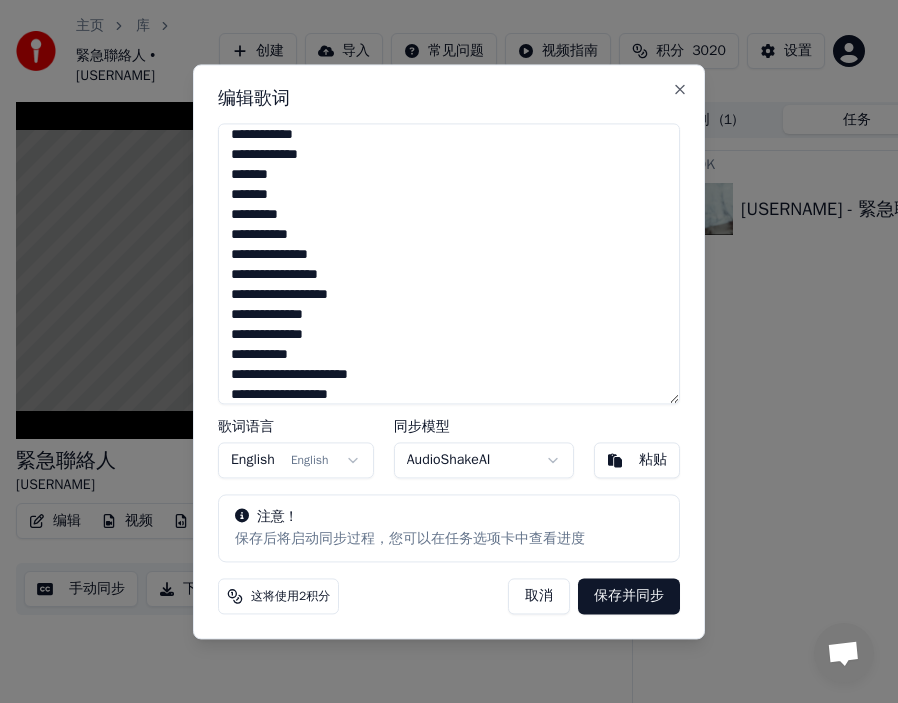 drag, startPoint x: 336, startPoint y: 316, endPoint x: 346, endPoint y: 315, distance: 10.049875 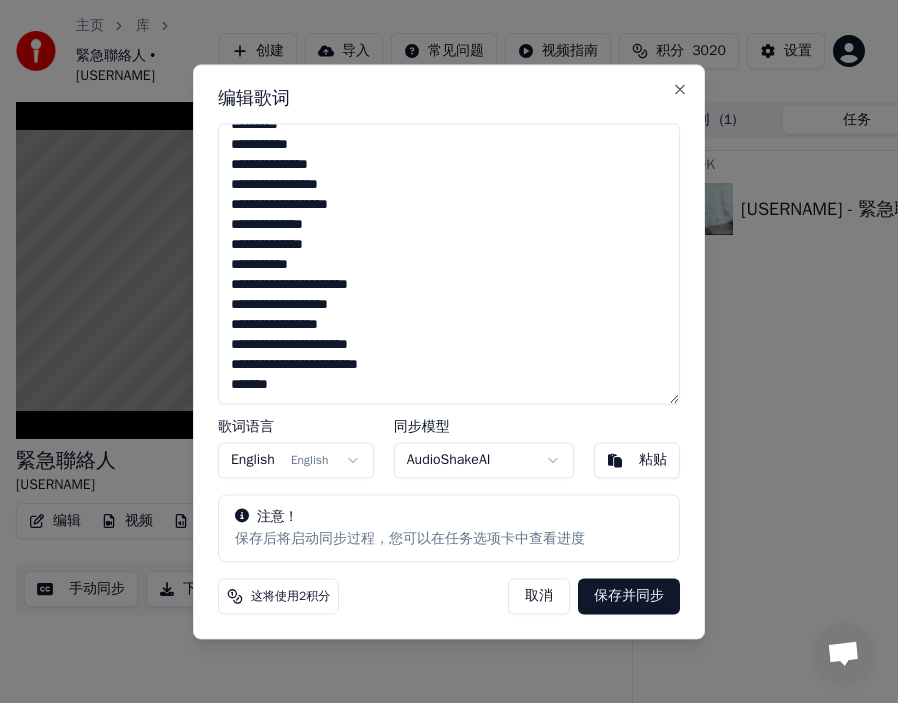 click on "**********" at bounding box center (449, 263) 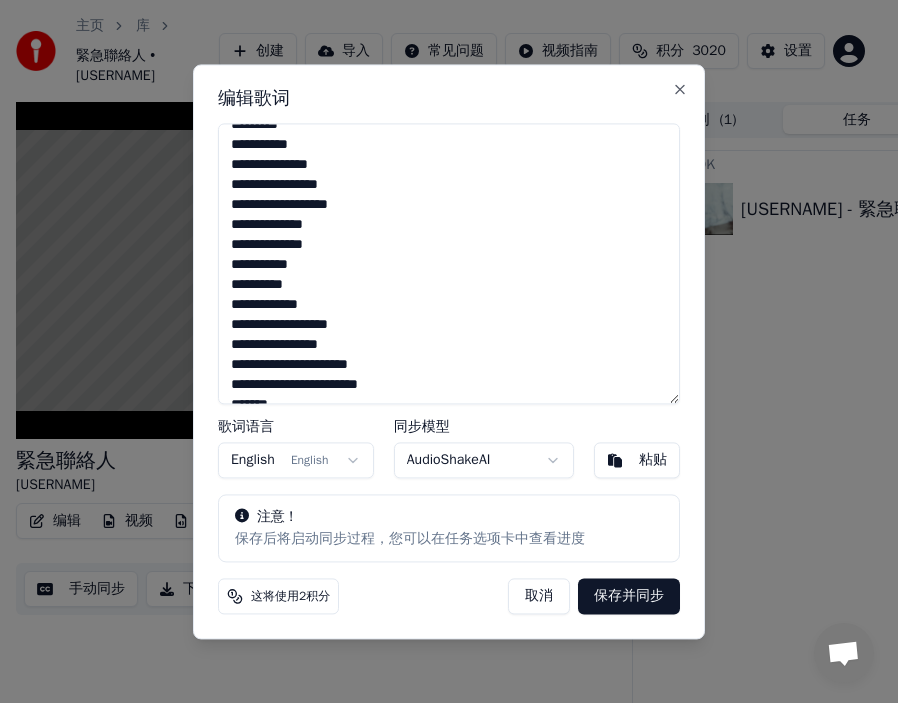 scroll, scrollTop: 916, scrollLeft: 0, axis: vertical 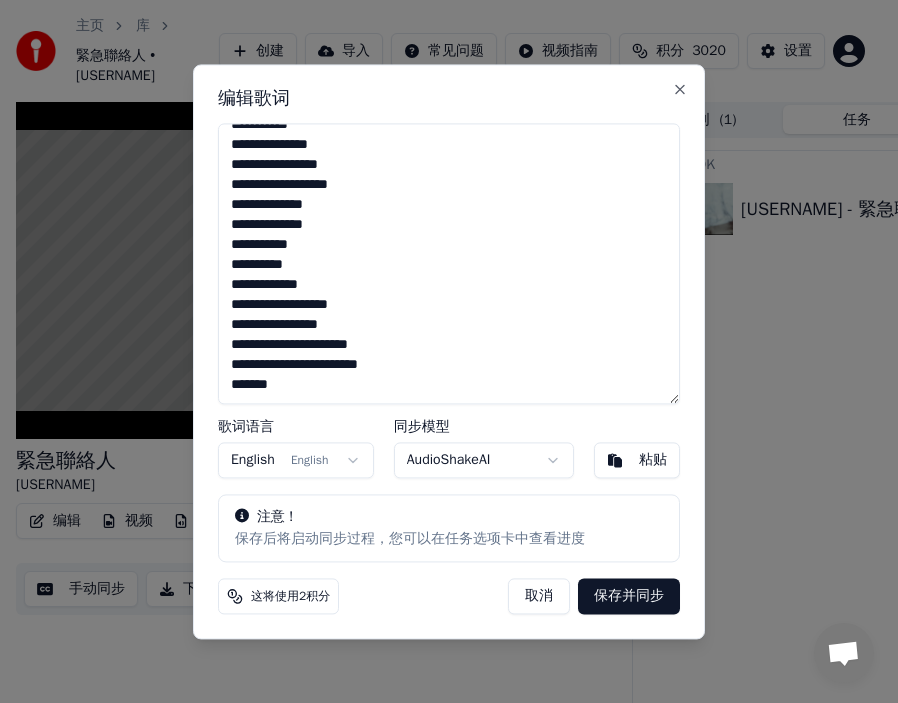 click on "**********" at bounding box center (449, 263) 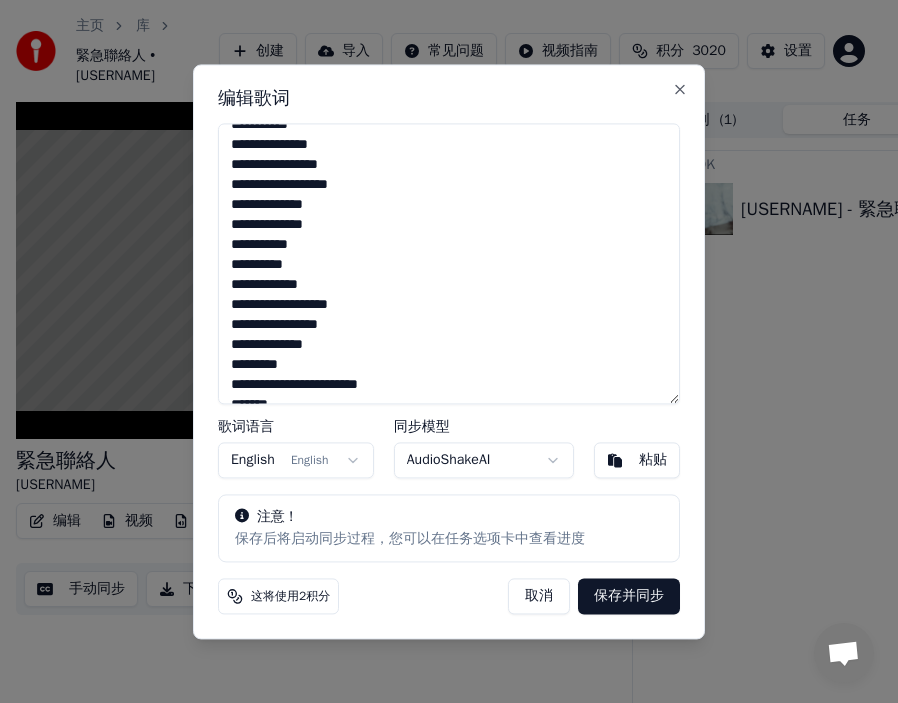 scroll, scrollTop: 936, scrollLeft: 0, axis: vertical 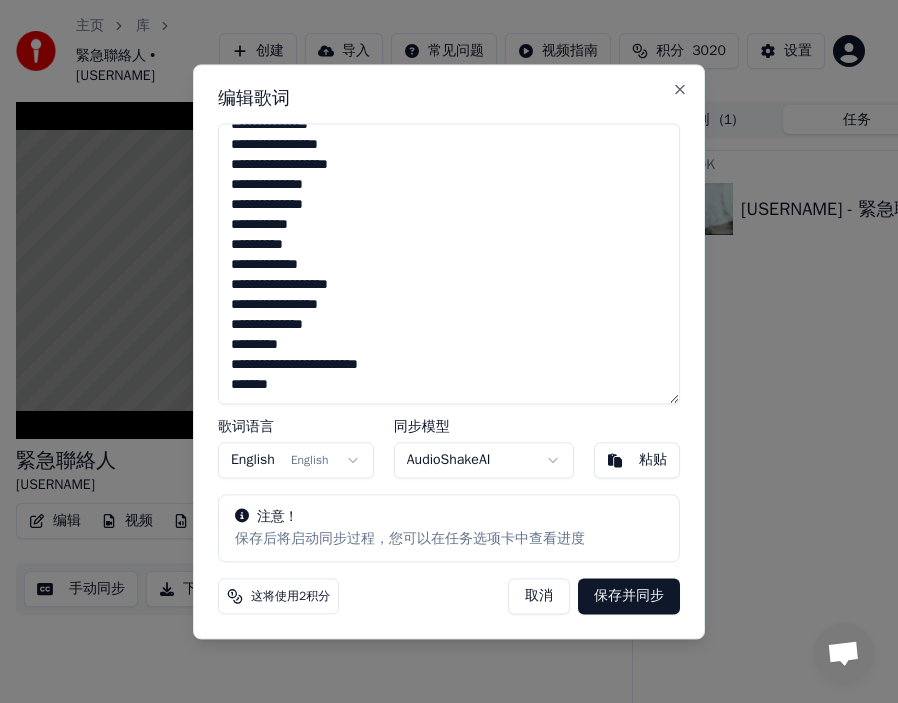 click on "**********" at bounding box center (449, 263) 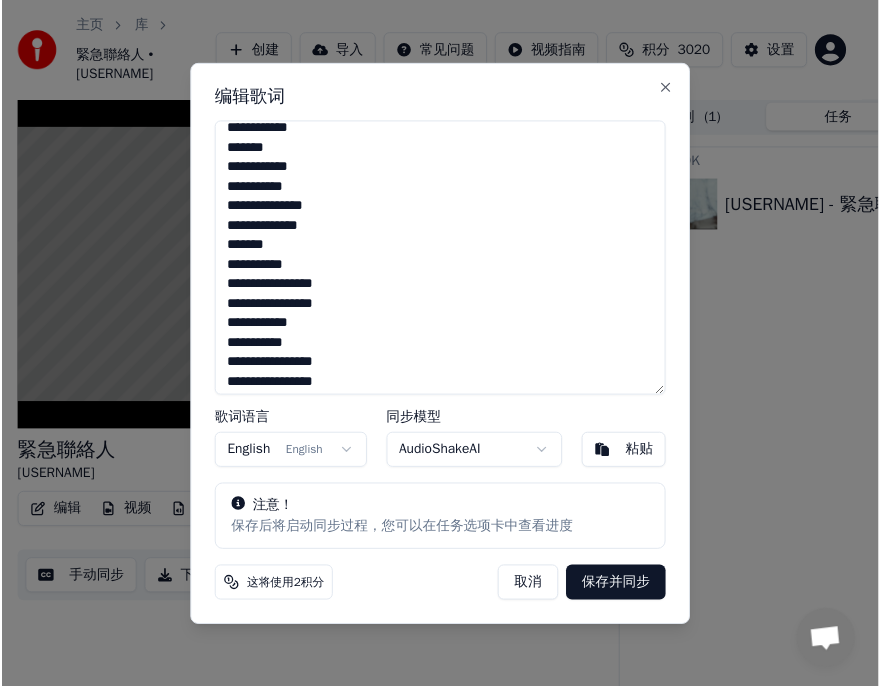 scroll, scrollTop: 0, scrollLeft: 0, axis: both 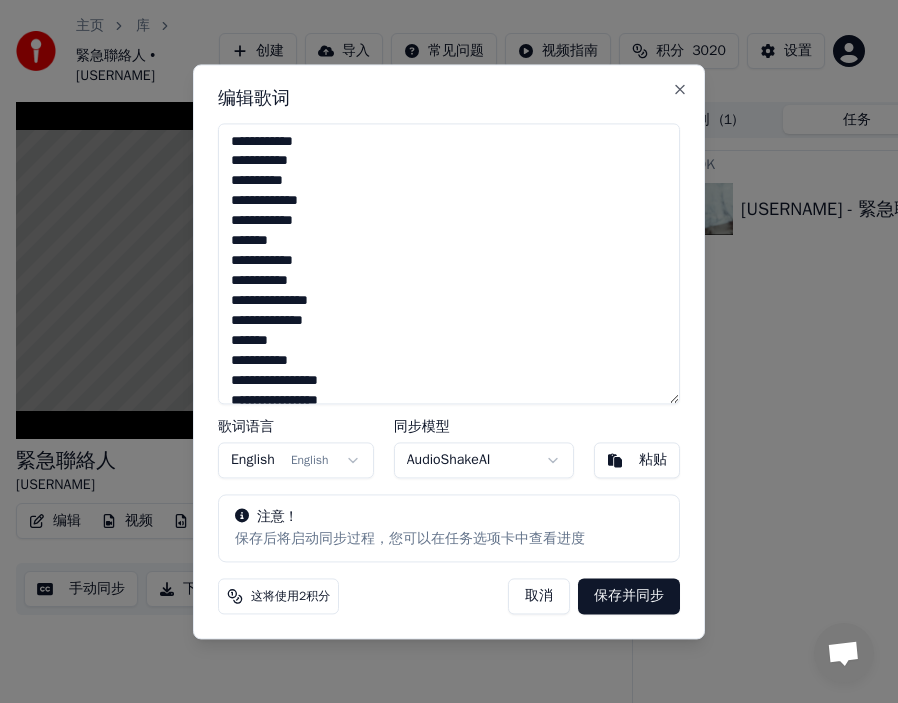 type on "**********" 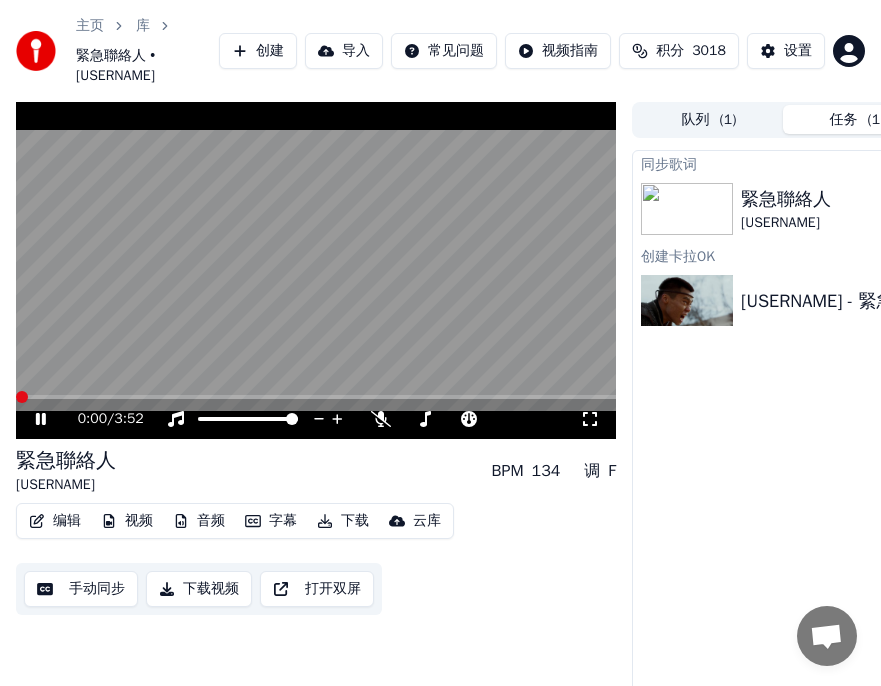 click 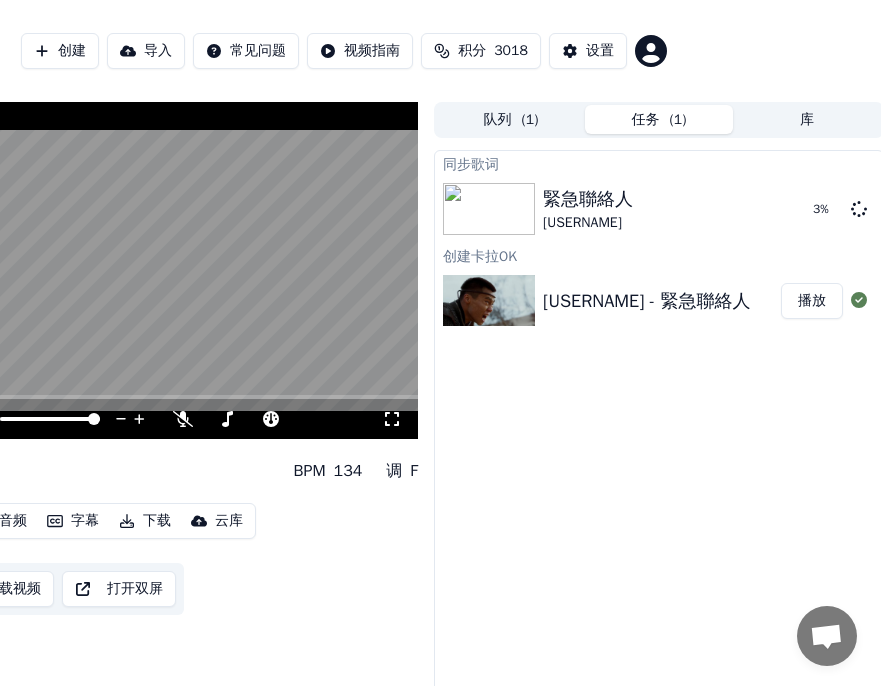 scroll, scrollTop: 0, scrollLeft: 201, axis: horizontal 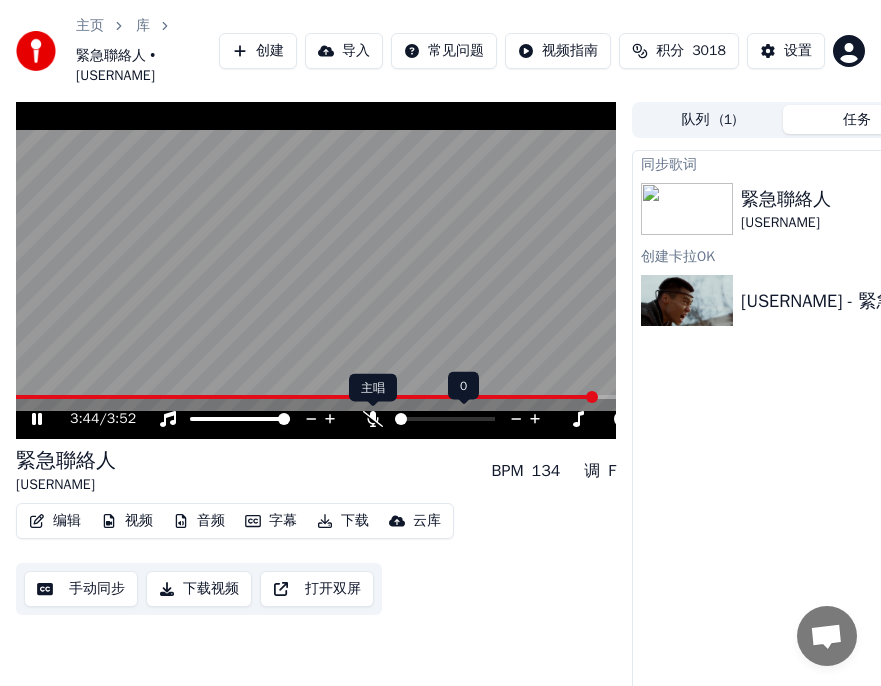 click 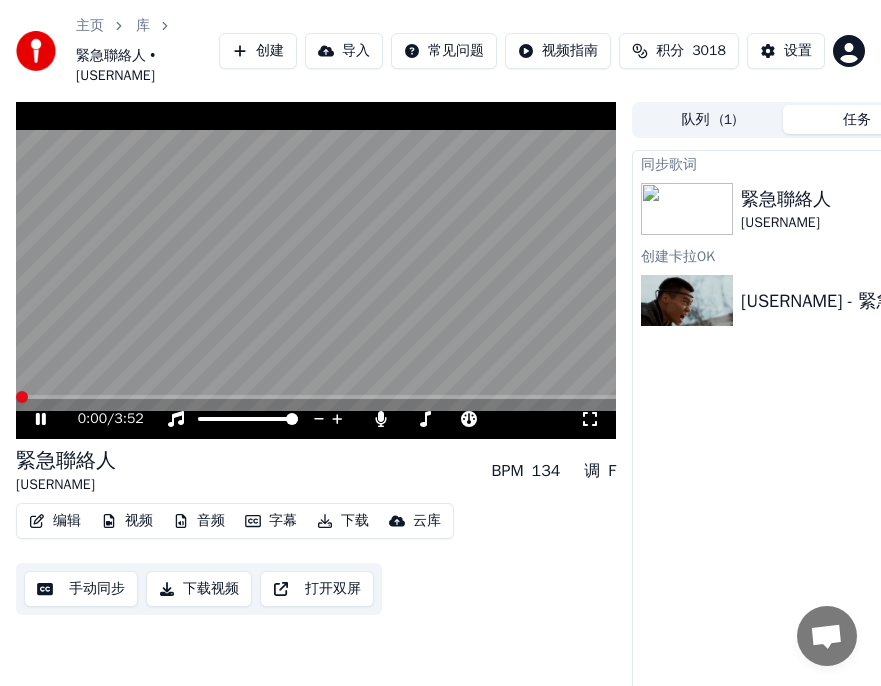 click at bounding box center [22, 397] 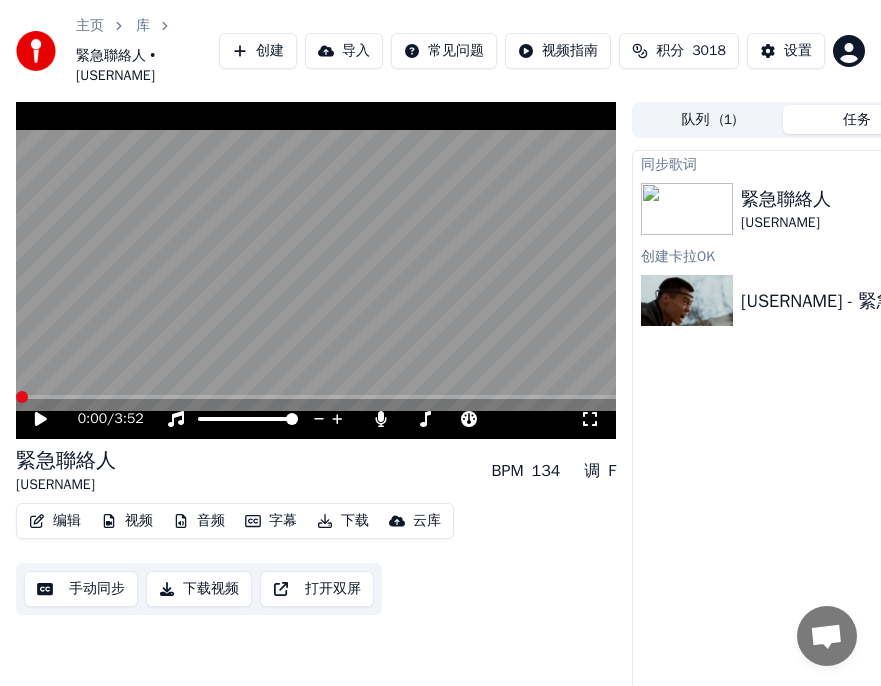 click 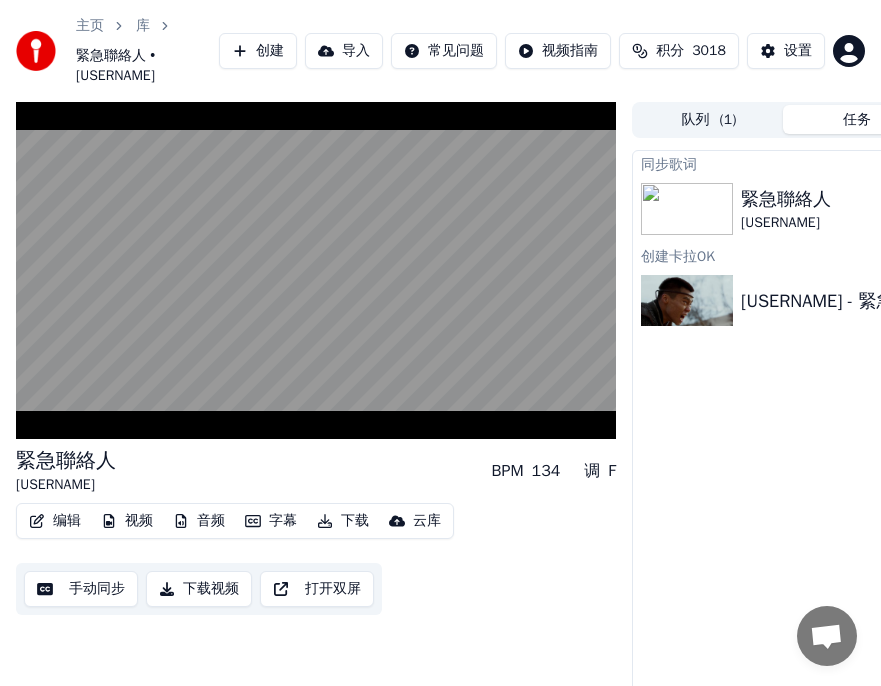 scroll, scrollTop: 0, scrollLeft: 201, axis: horizontal 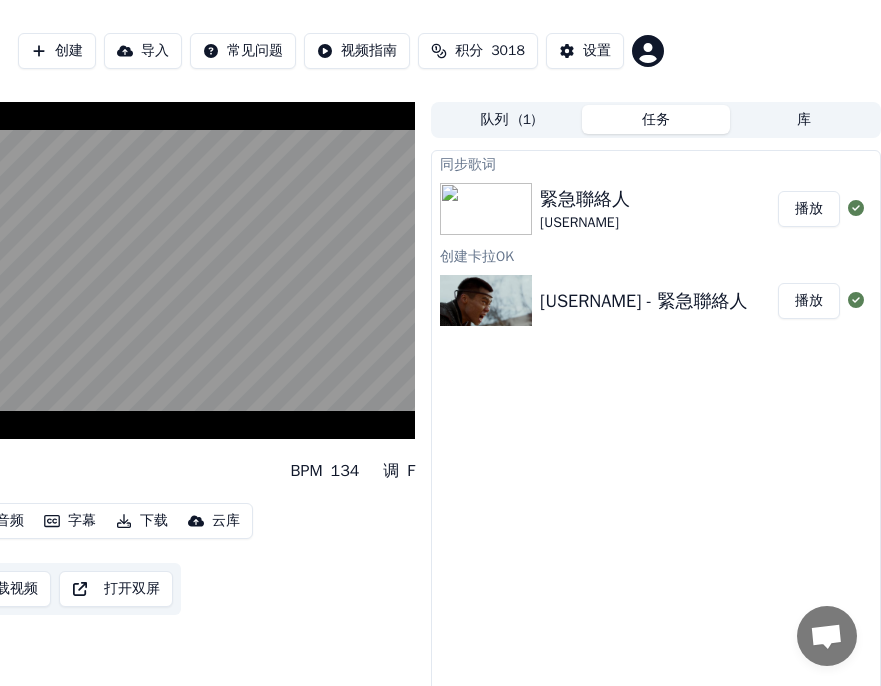click on "播放" at bounding box center (809, 209) 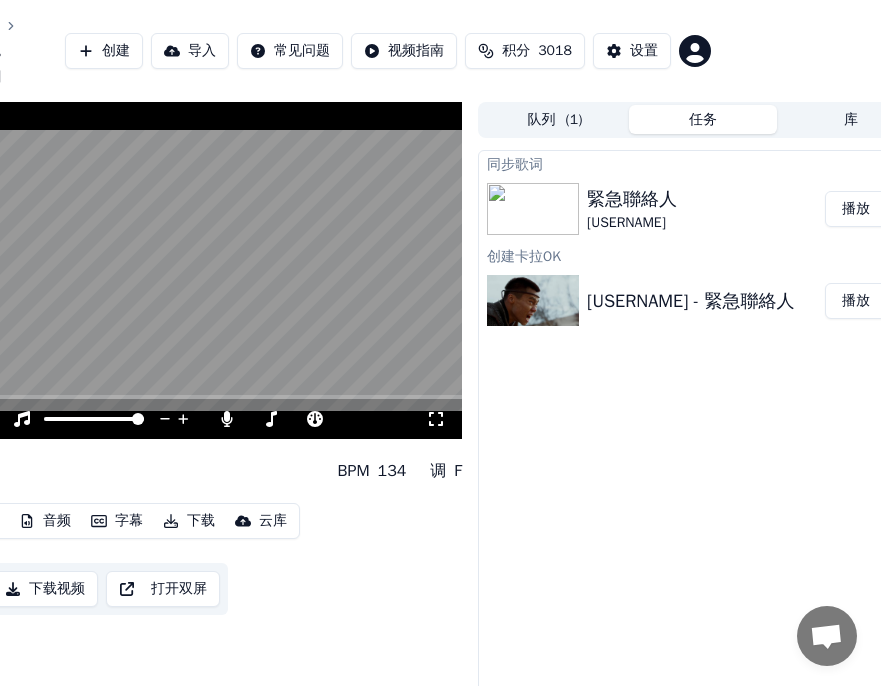 scroll, scrollTop: 0, scrollLeft: 0, axis: both 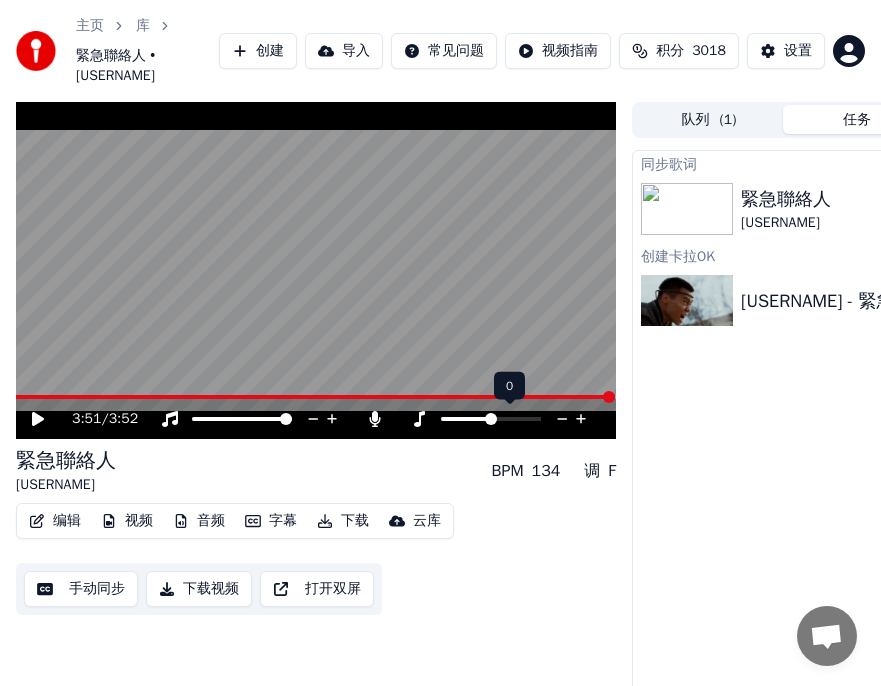 click 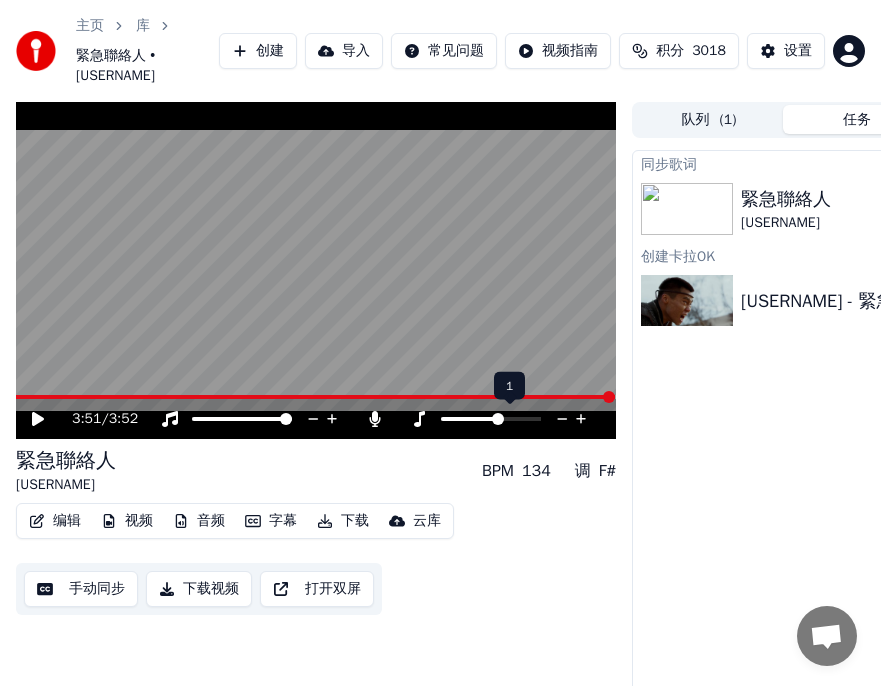 click 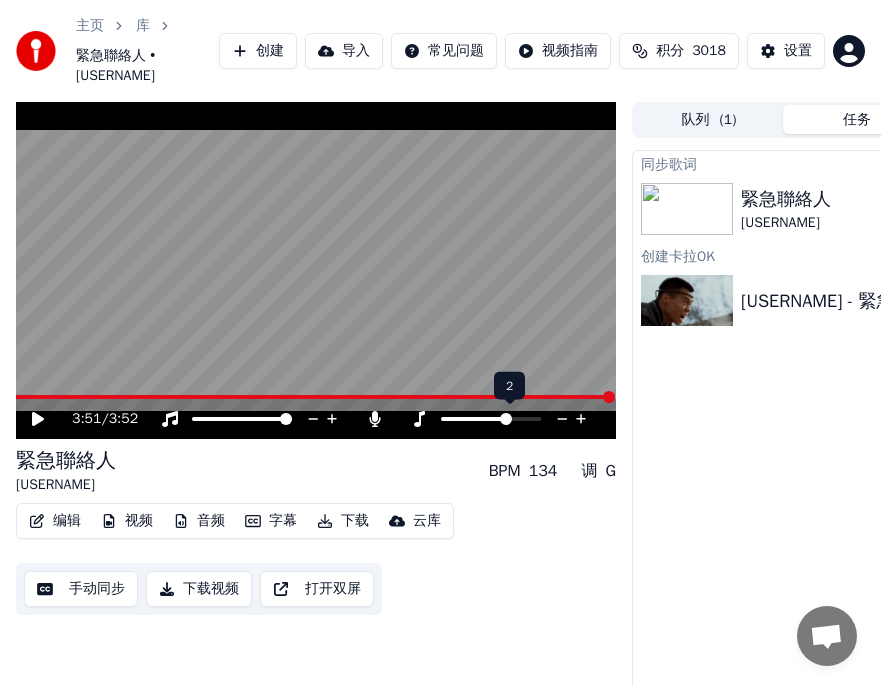 click 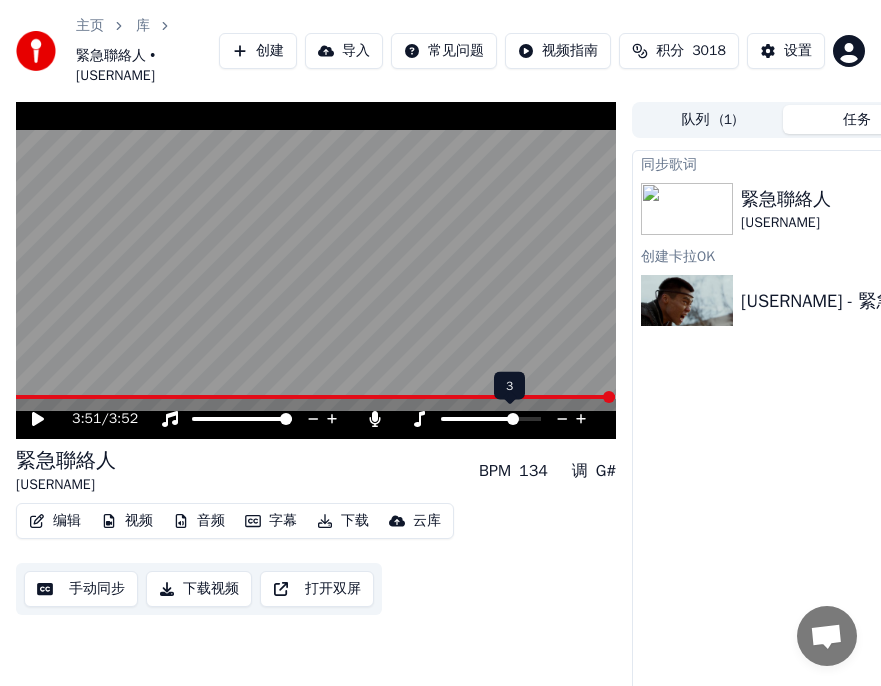 click 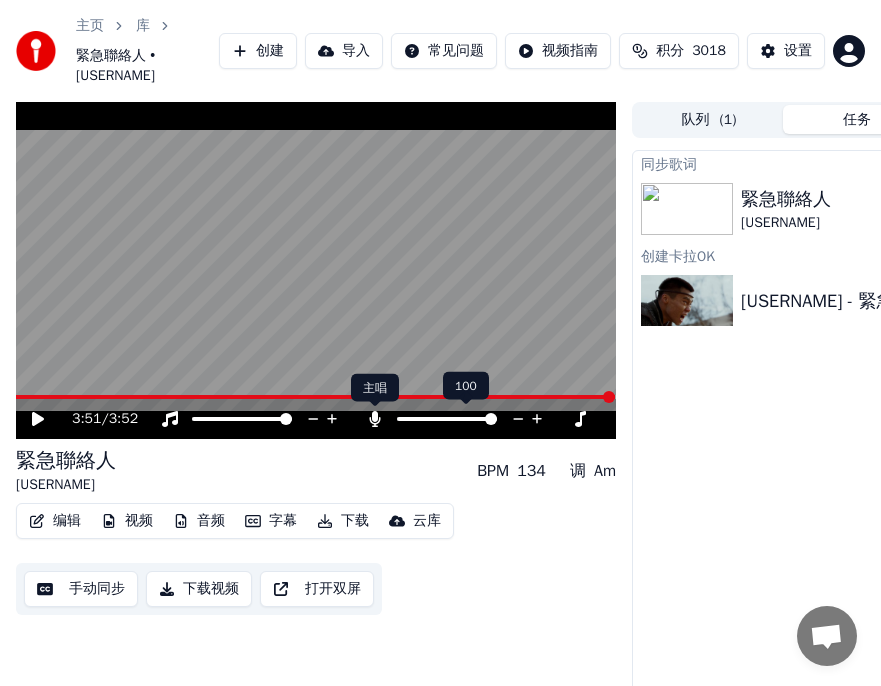 click 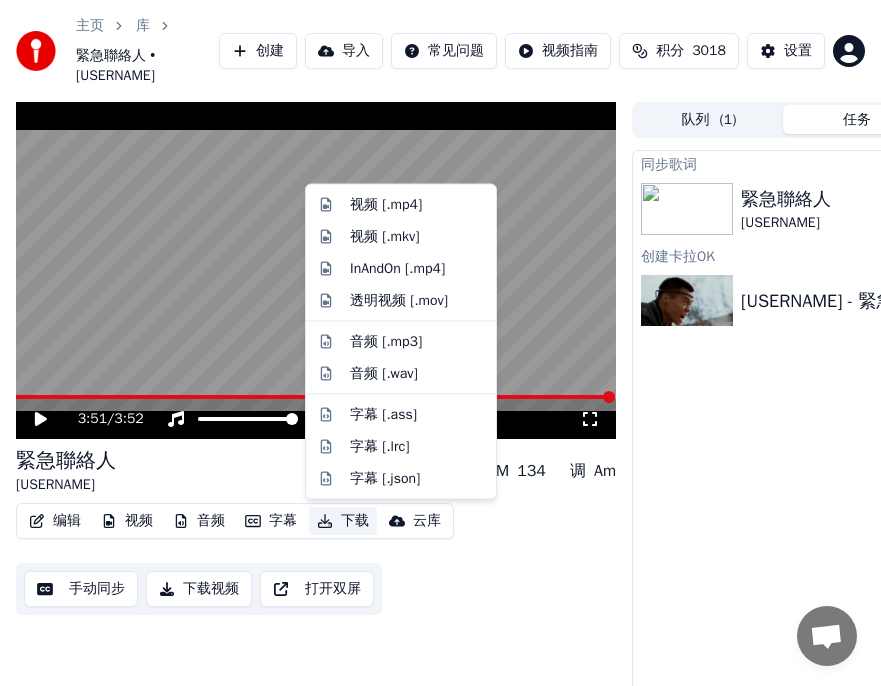 click on "下载" at bounding box center (343, 521) 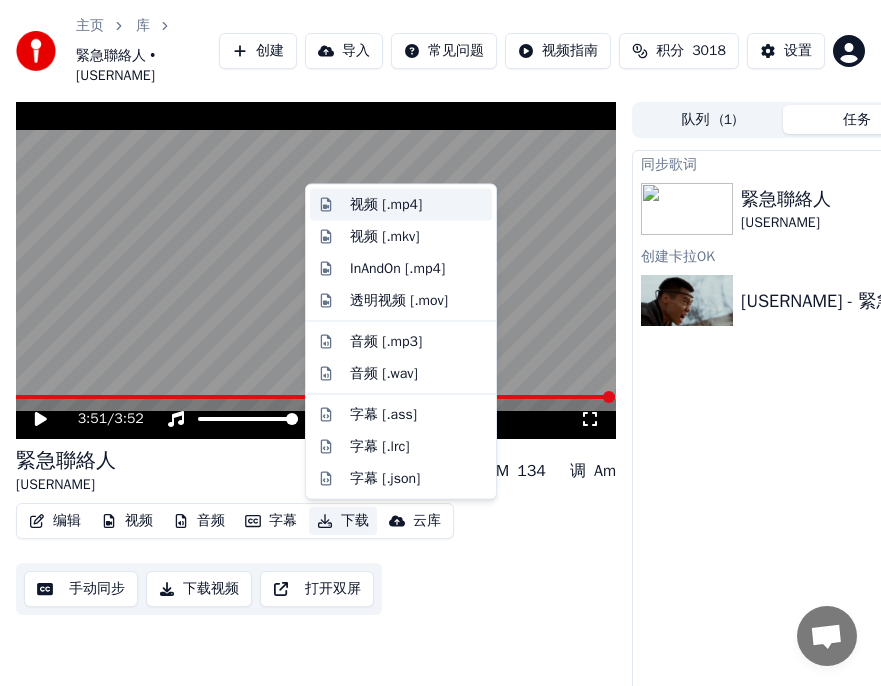 click on "视频 [.mp4]" at bounding box center (386, 205) 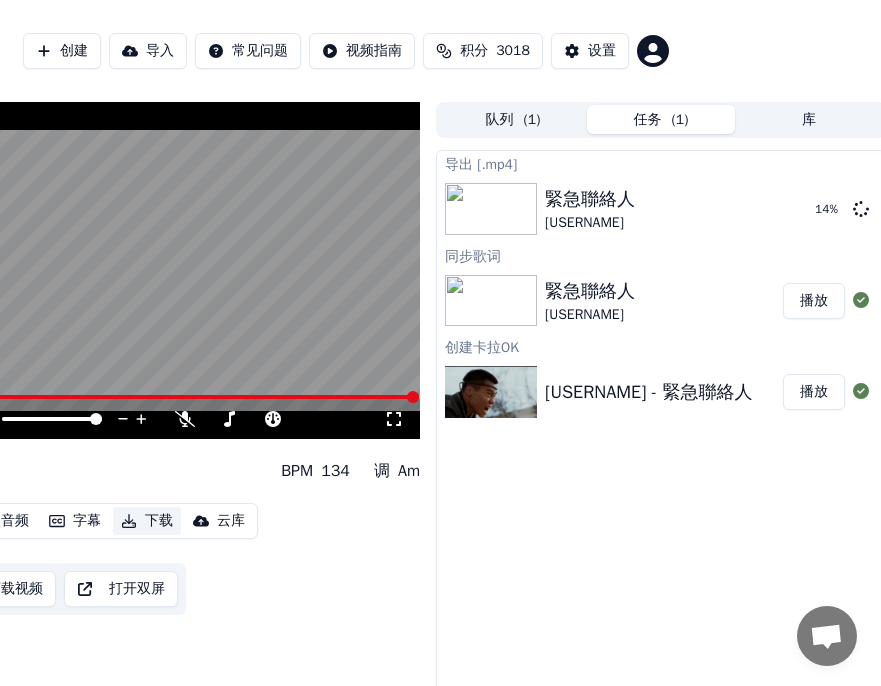 scroll, scrollTop: 0, scrollLeft: 200, axis: horizontal 